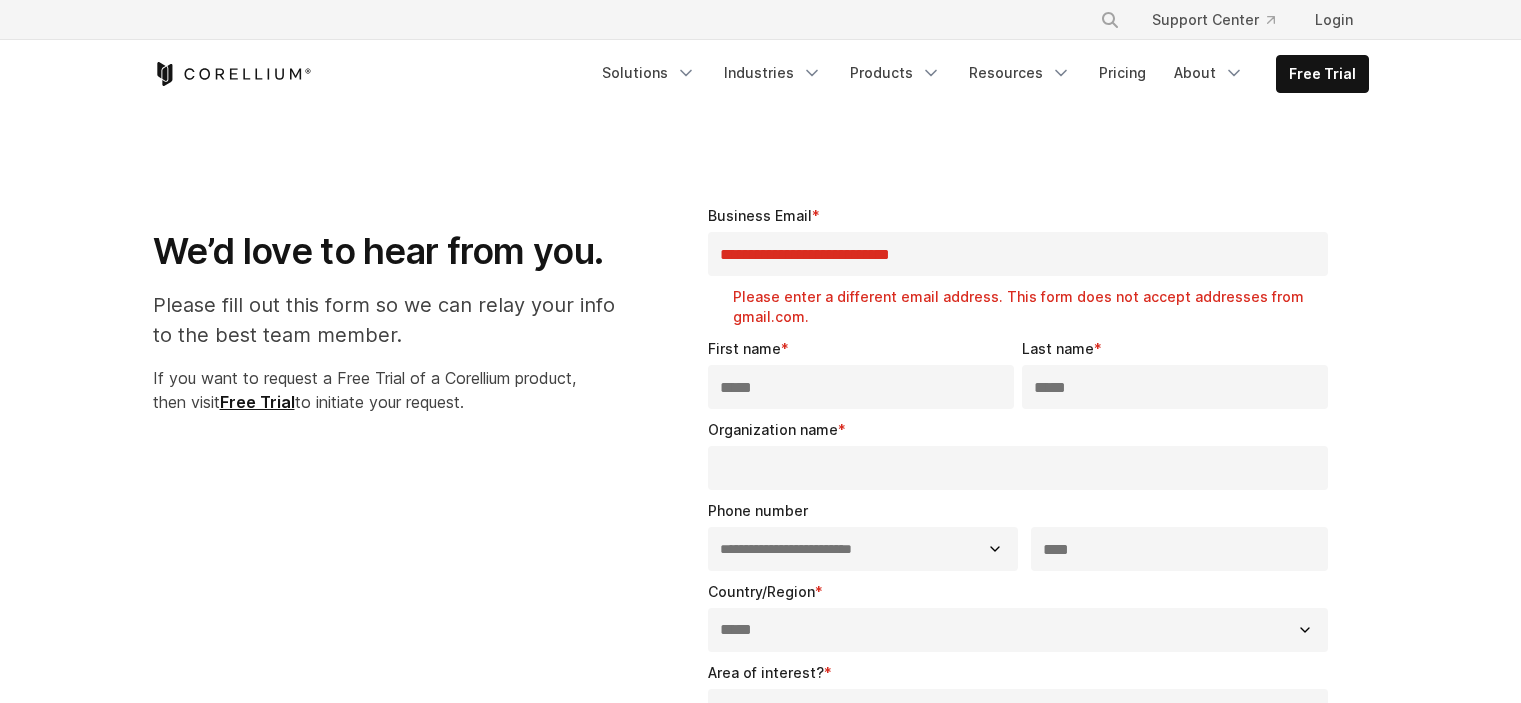 select on "**" 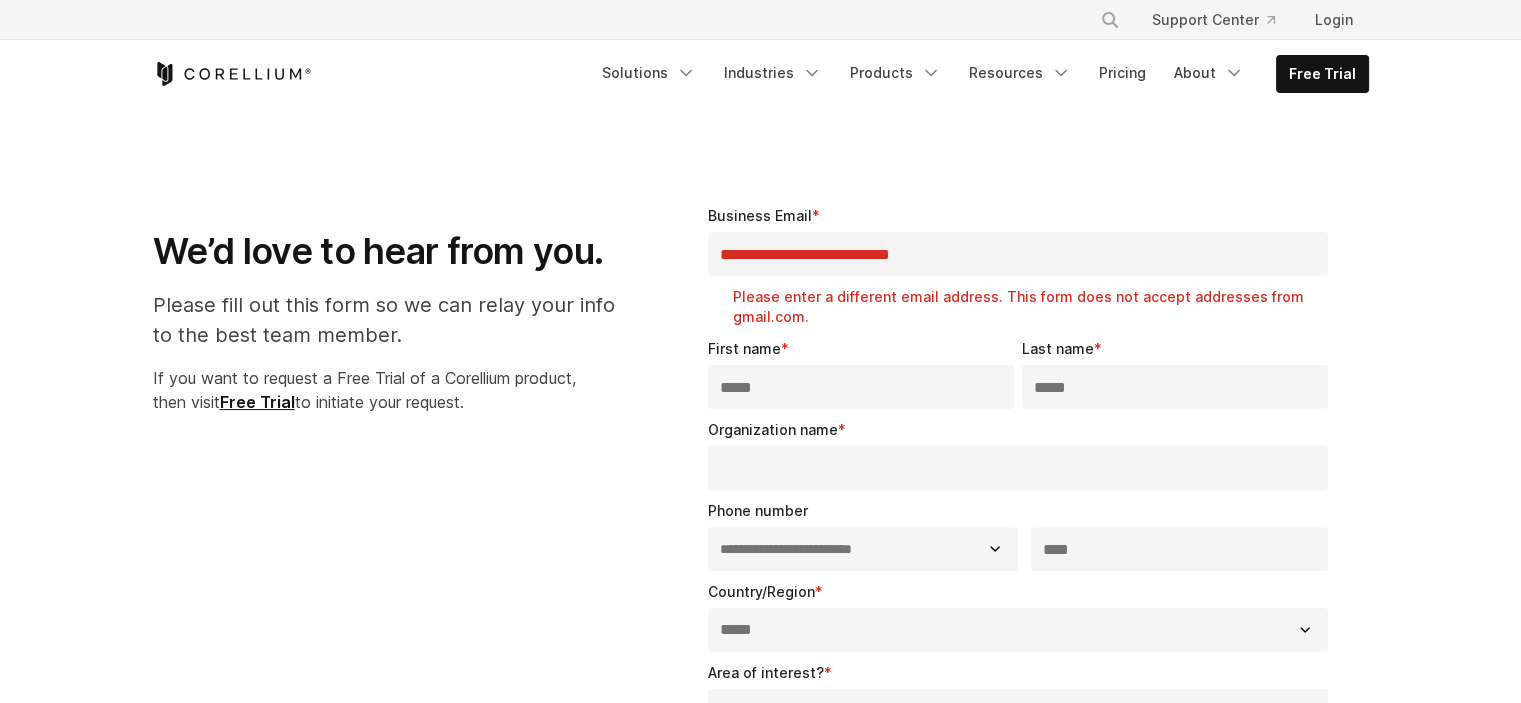 scroll, scrollTop: 0, scrollLeft: 0, axis: both 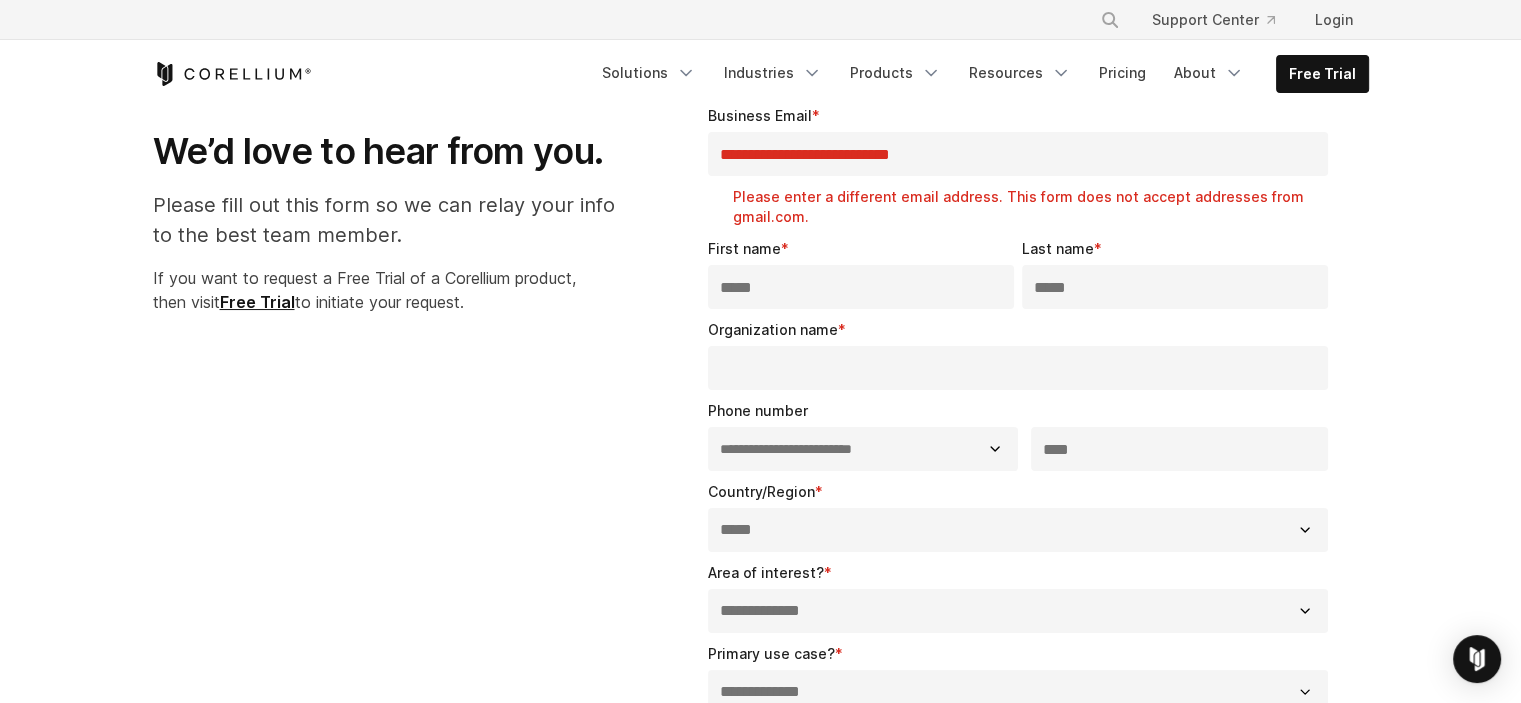 click on "Organization name *" at bounding box center [1018, 368] 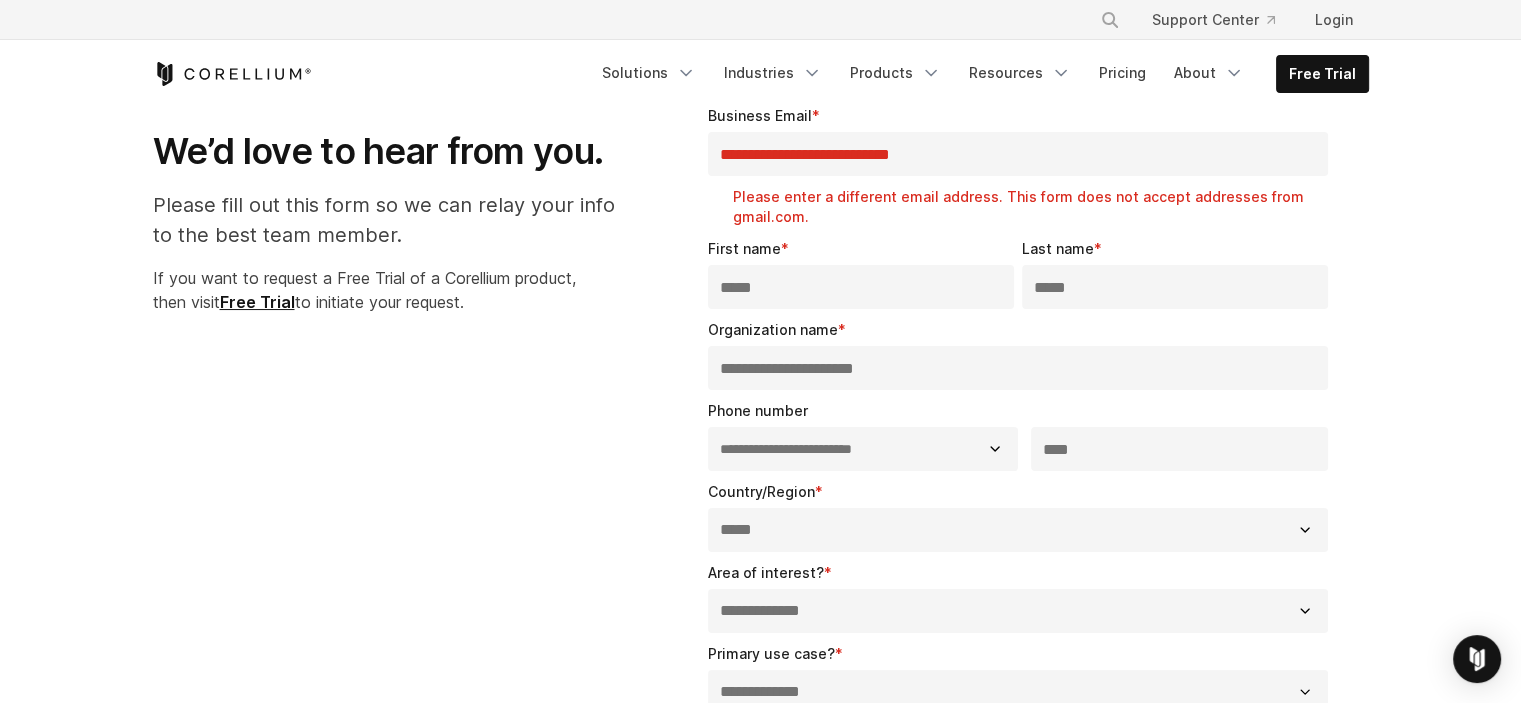 type on "**********" 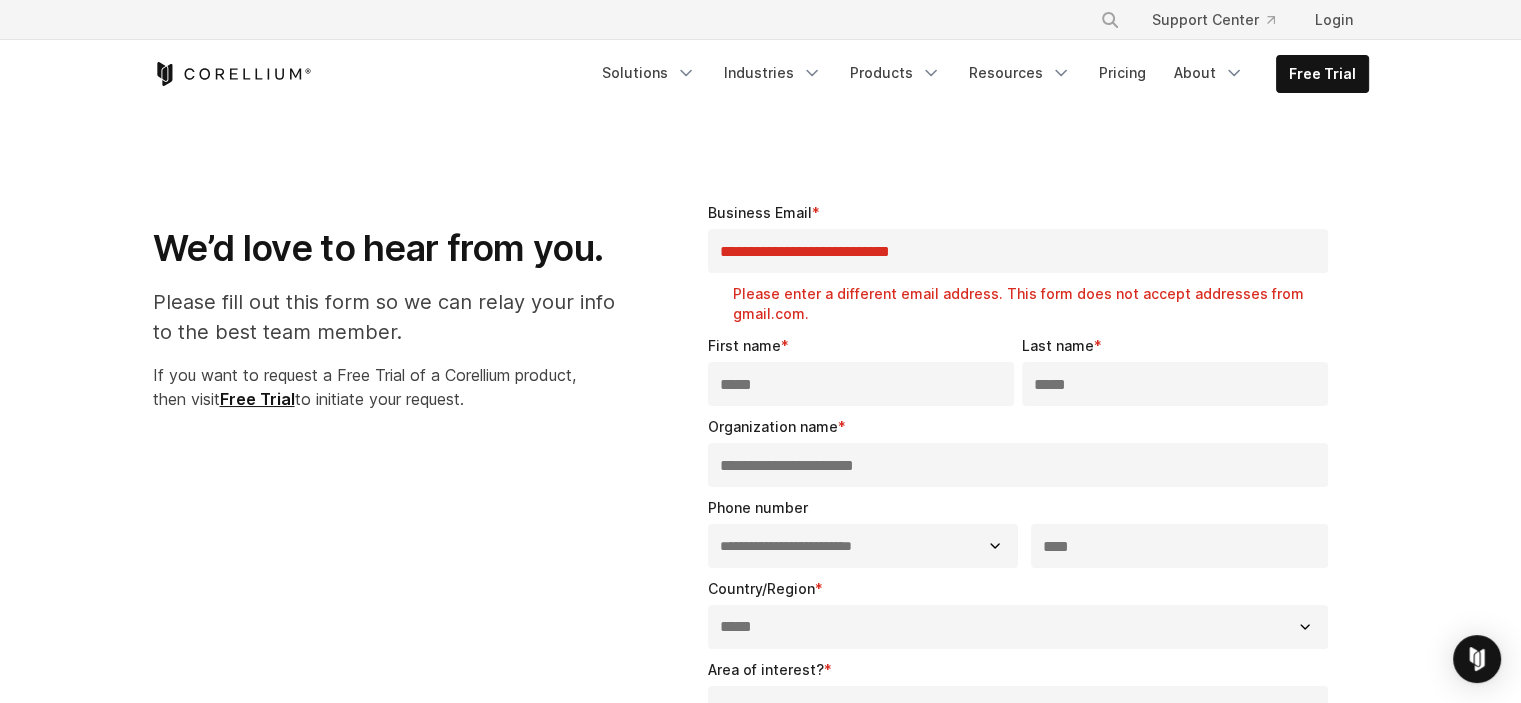 scroll, scrollTop: 0, scrollLeft: 0, axis: both 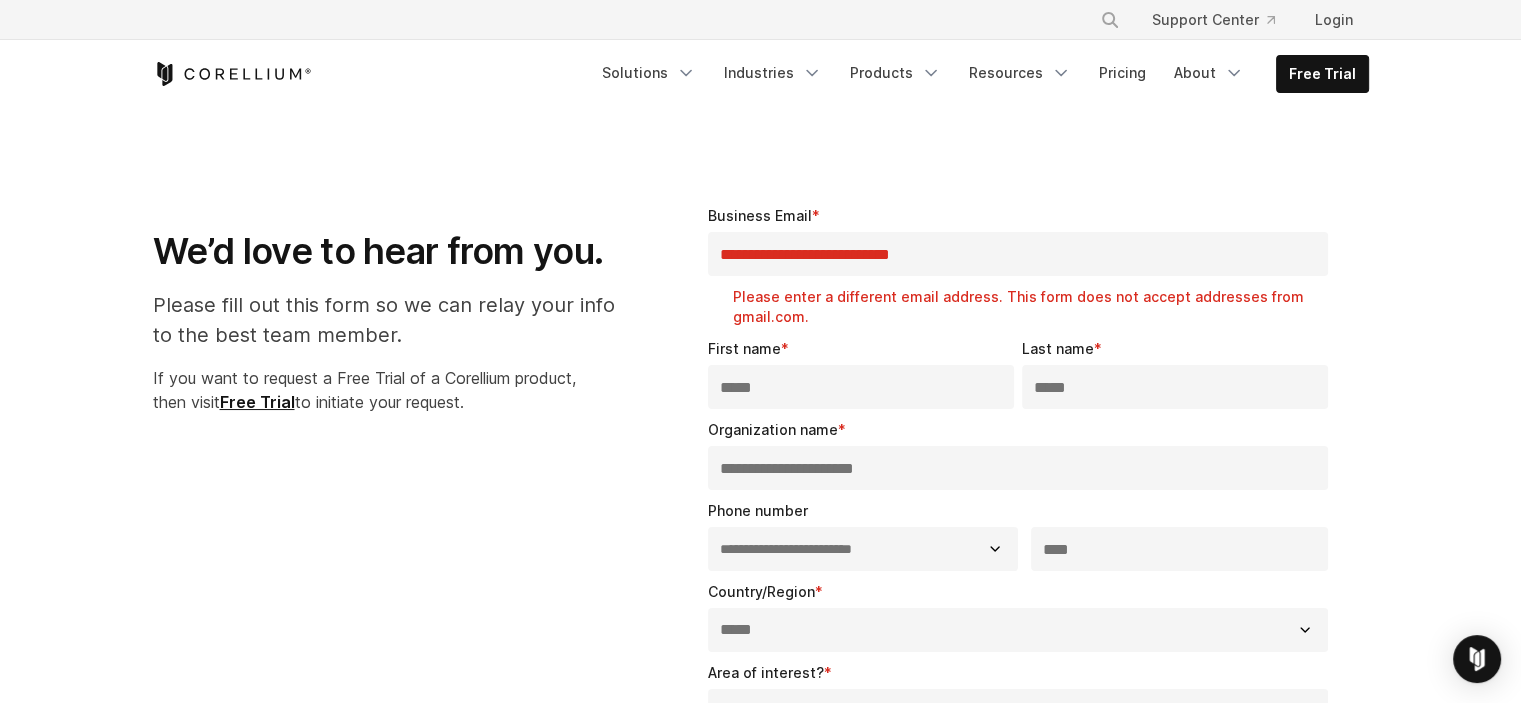 click on "**********" at bounding box center [1018, 254] 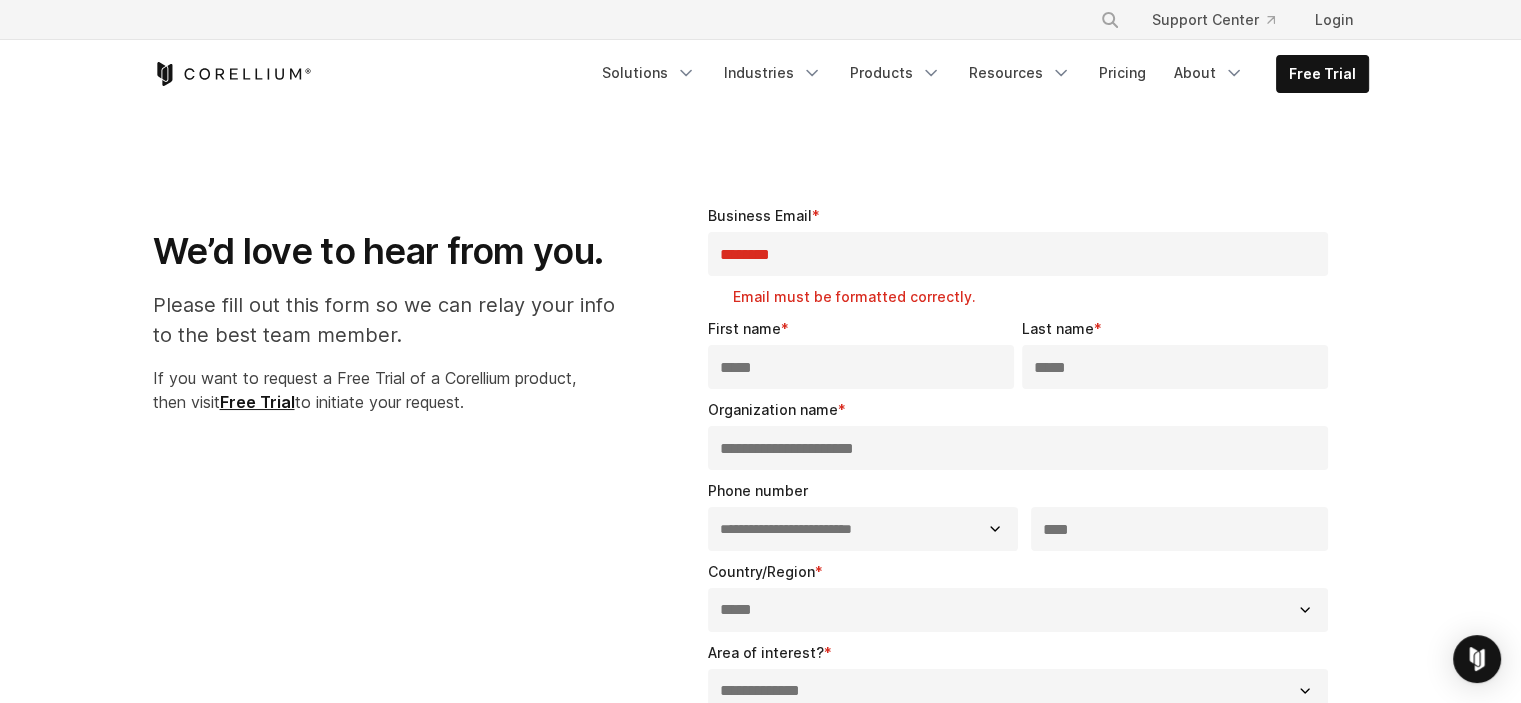 type on "**********" 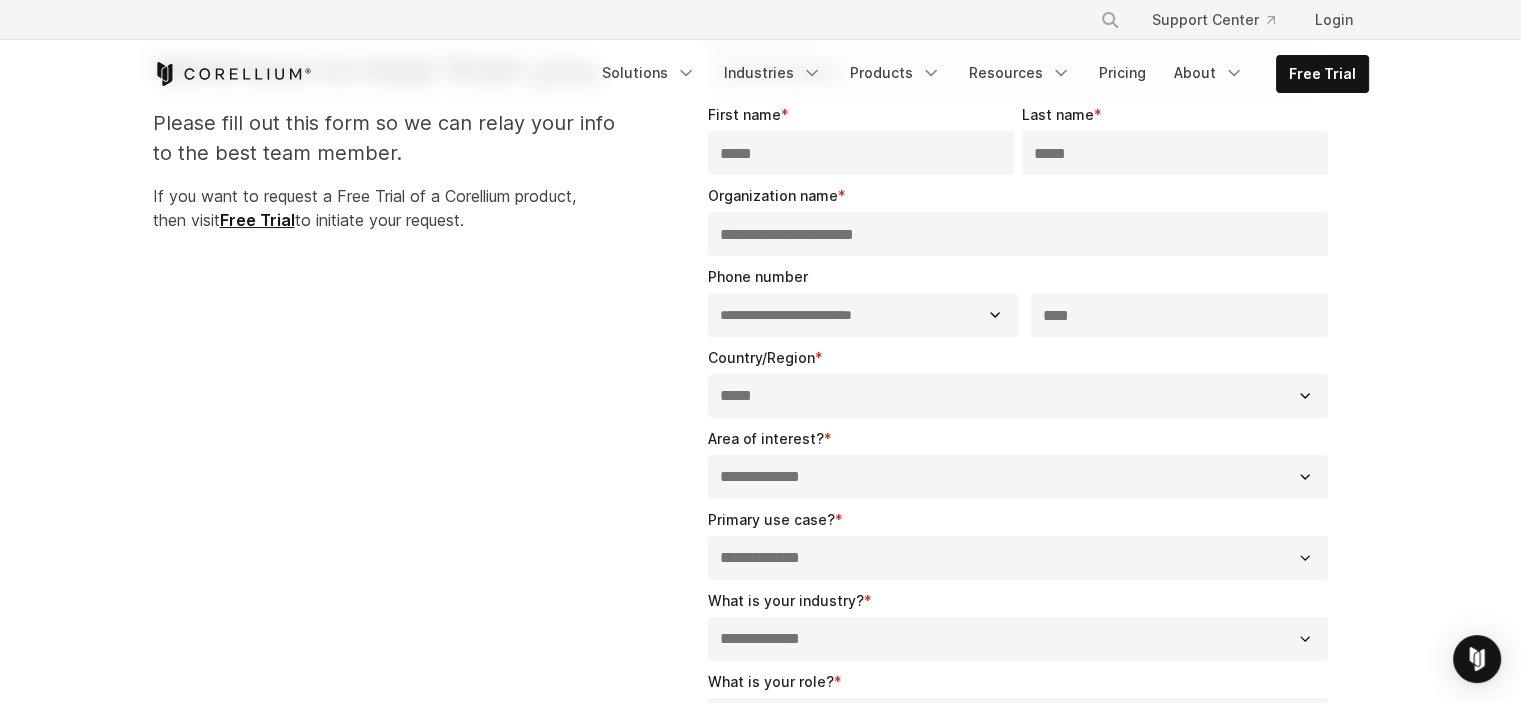 scroll, scrollTop: 200, scrollLeft: 0, axis: vertical 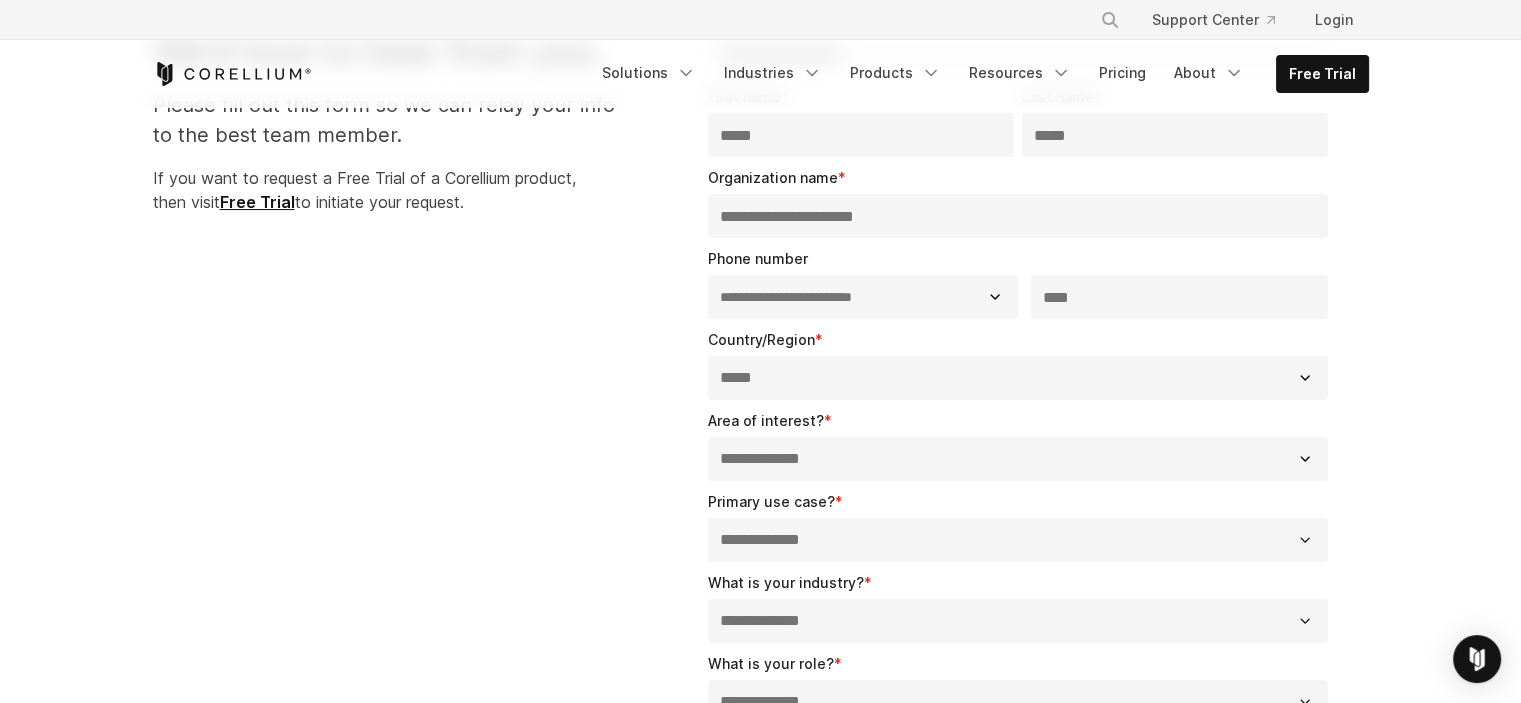 click on "**********" at bounding box center [1018, 459] 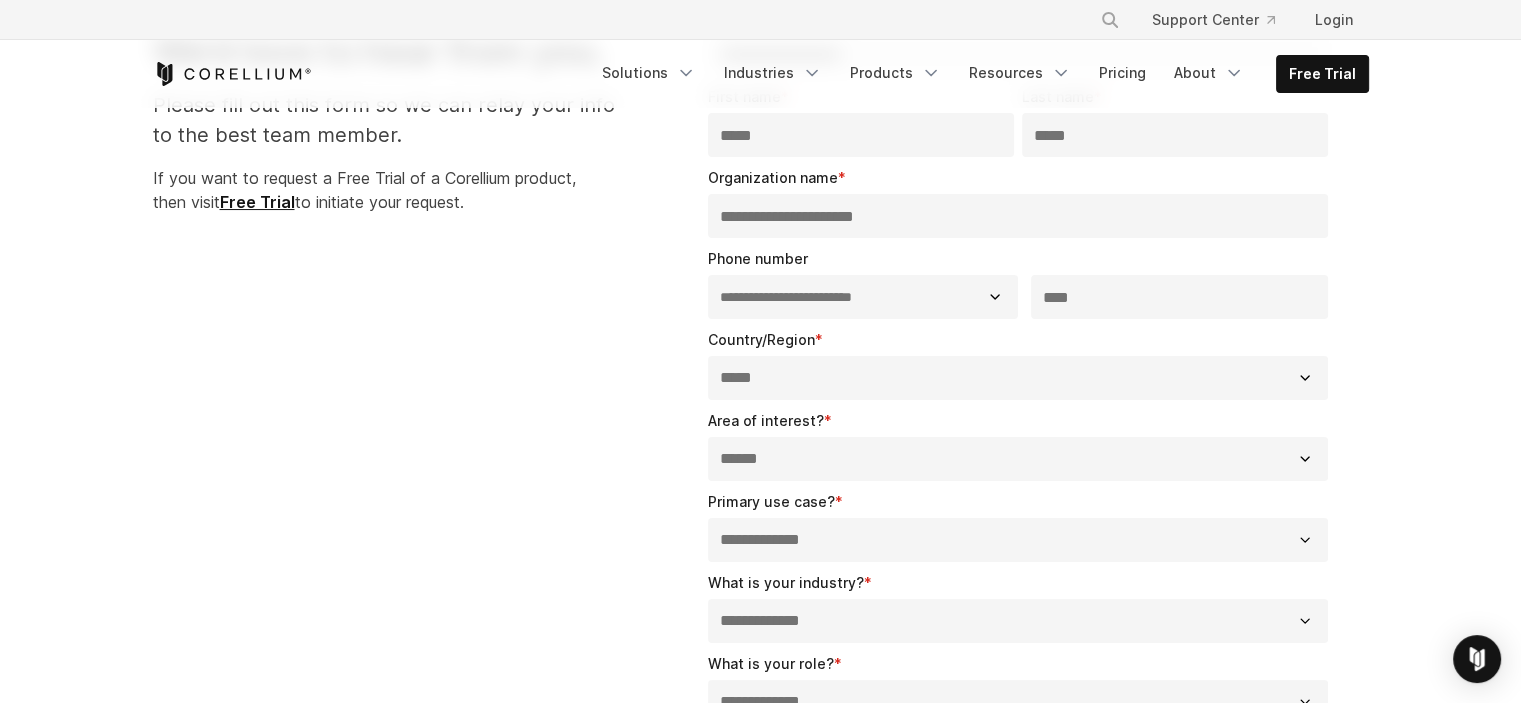 click on "**********" at bounding box center [1018, 459] 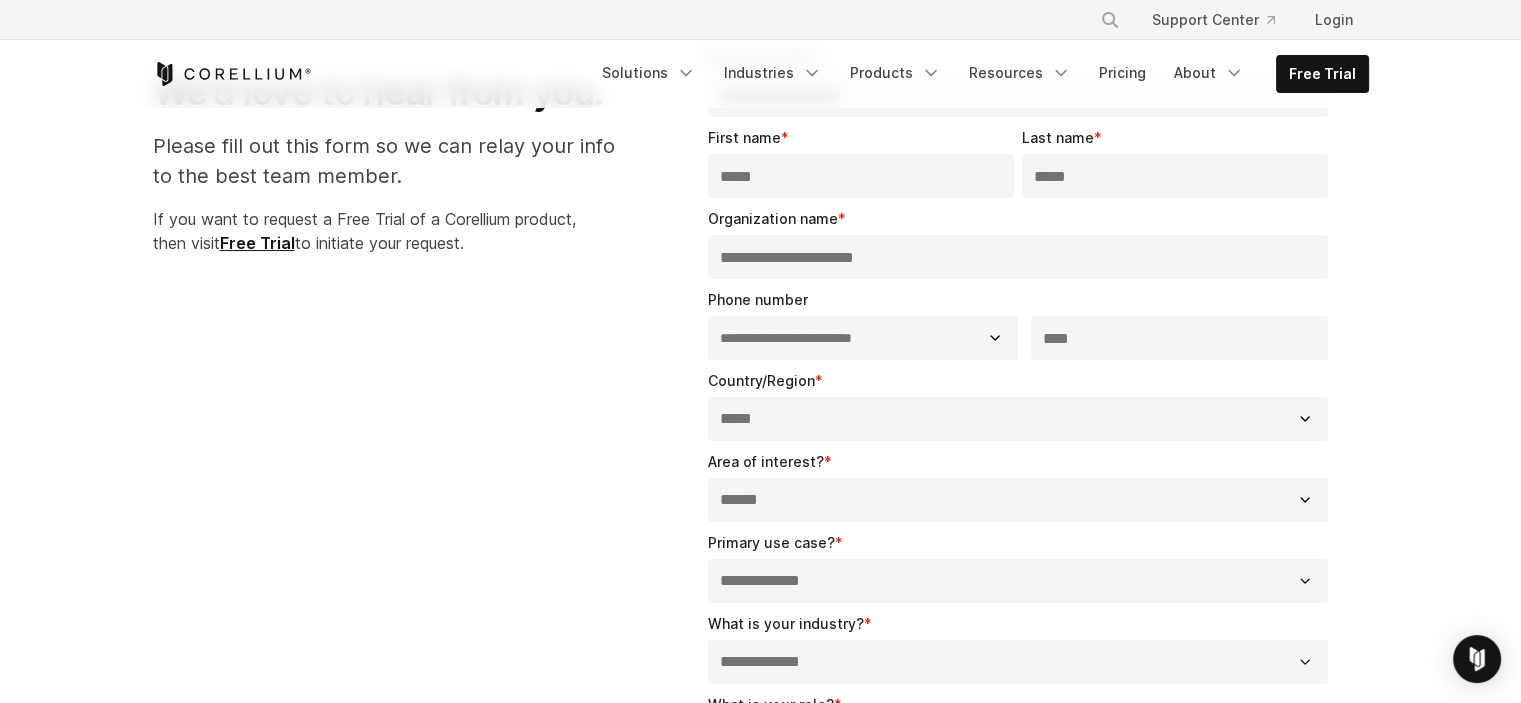 scroll, scrollTop: 0, scrollLeft: 0, axis: both 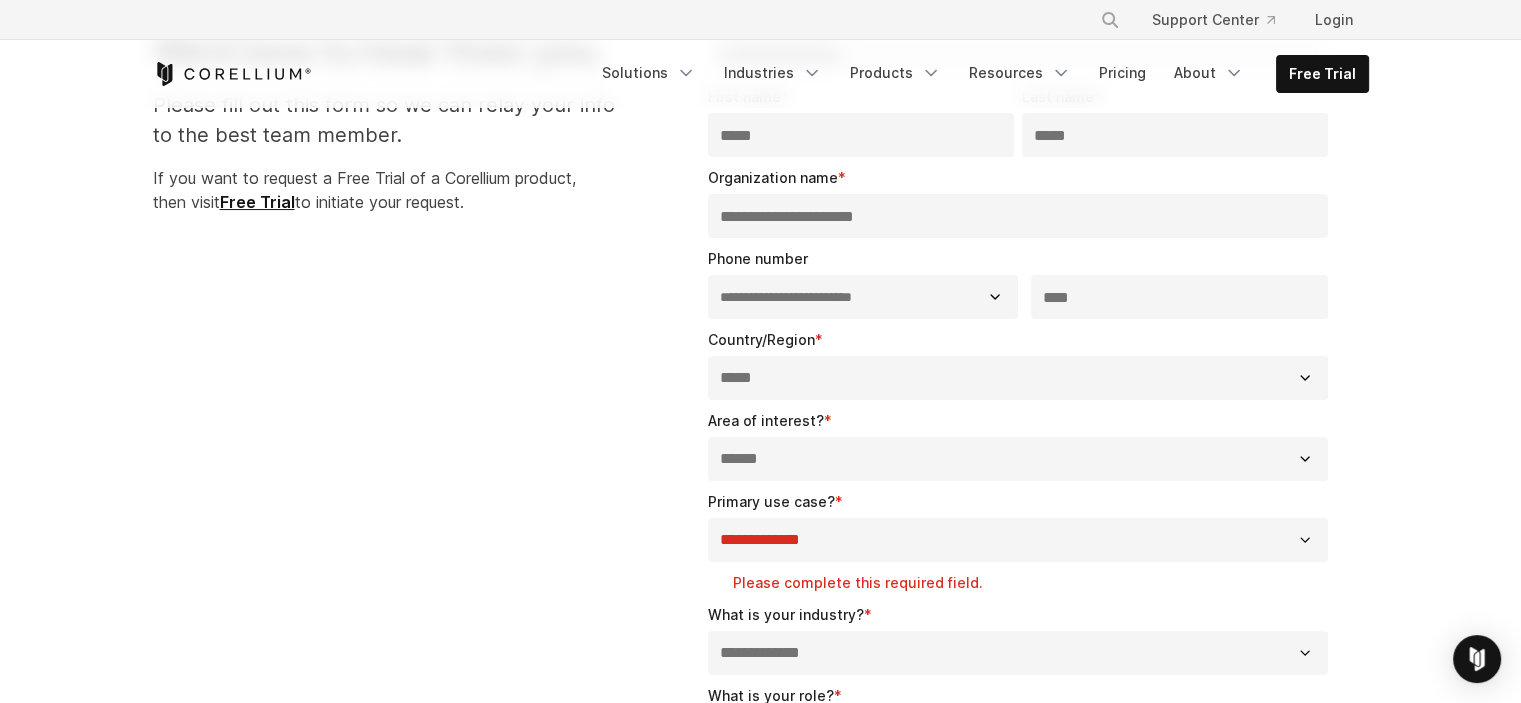 click on "**********" at bounding box center [1022, 283] 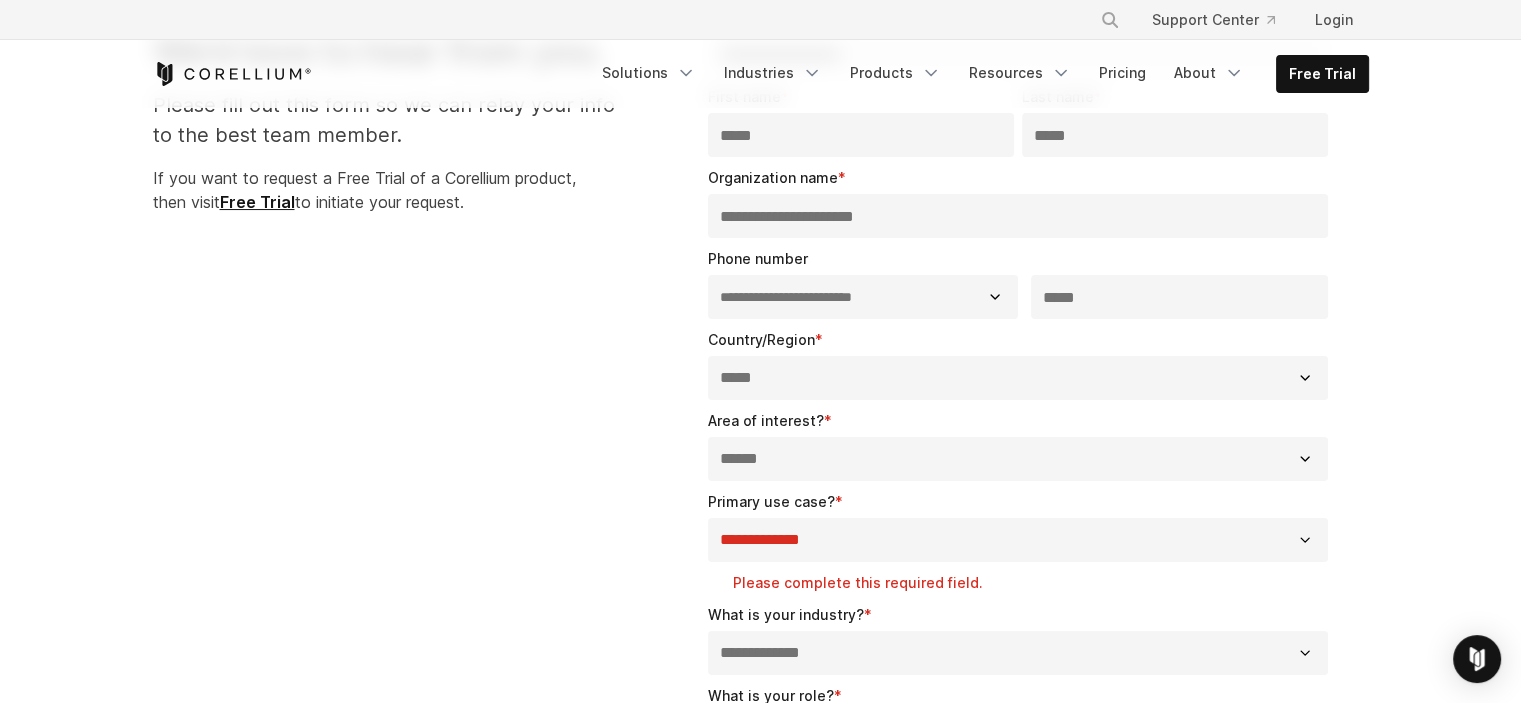 click on "***" at bounding box center [1180, 297] 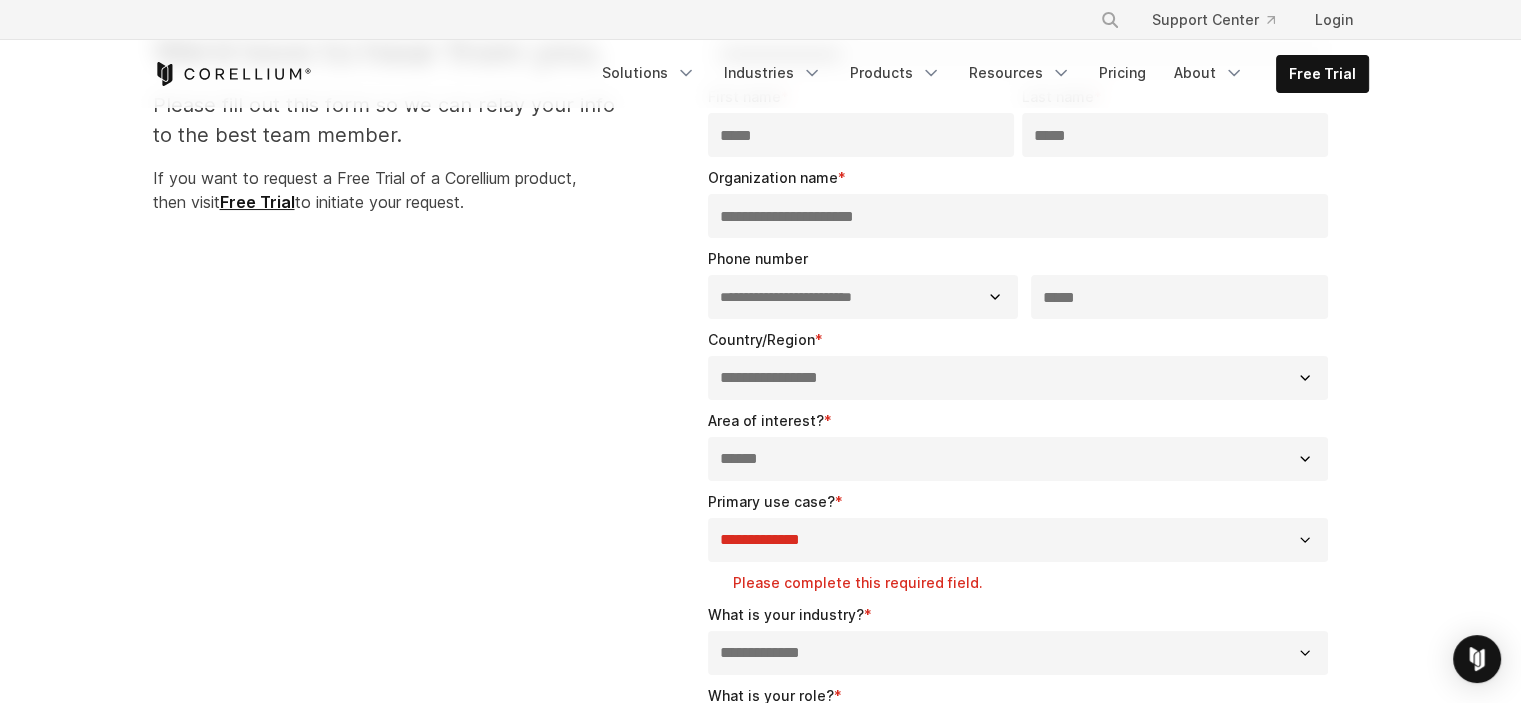 click on "**********" at bounding box center (761, 594) 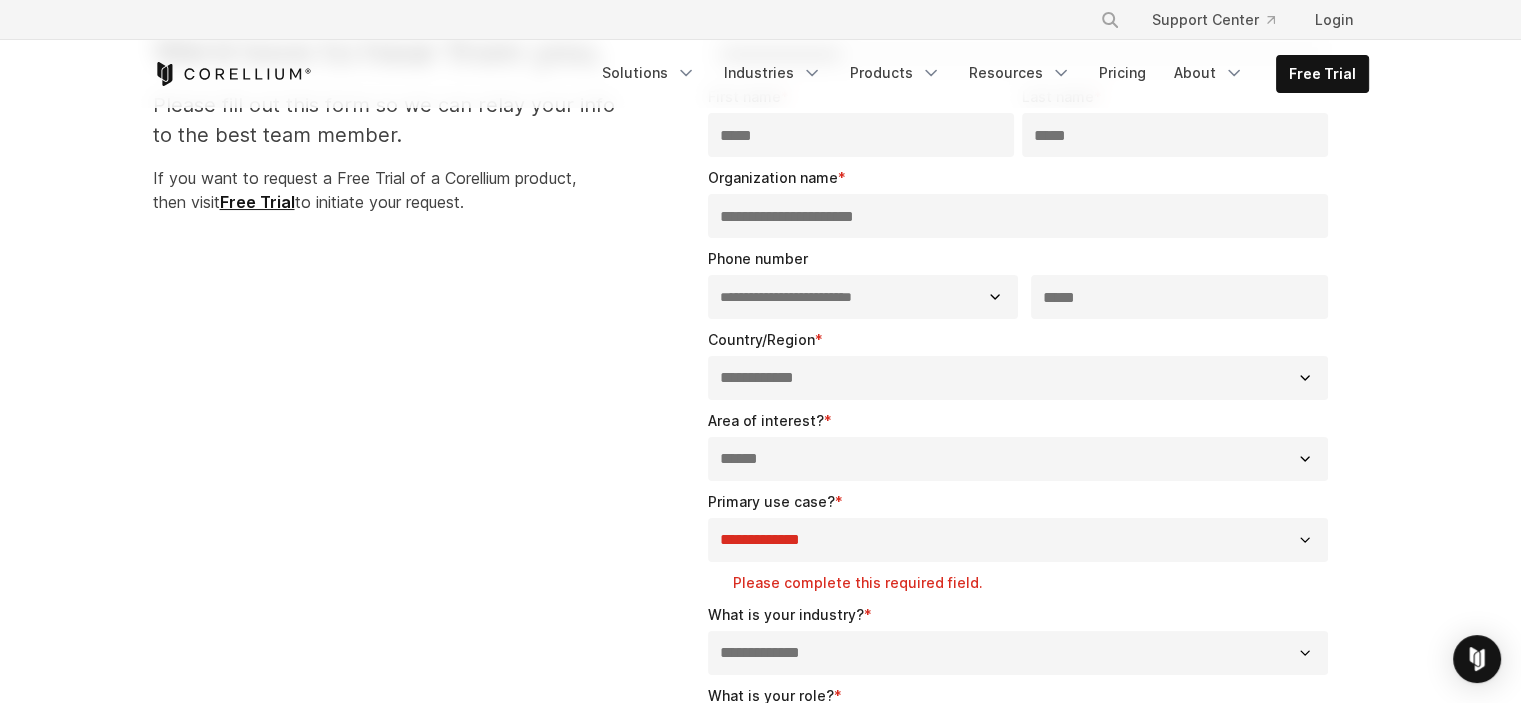 click on "**********" at bounding box center [1018, 378] 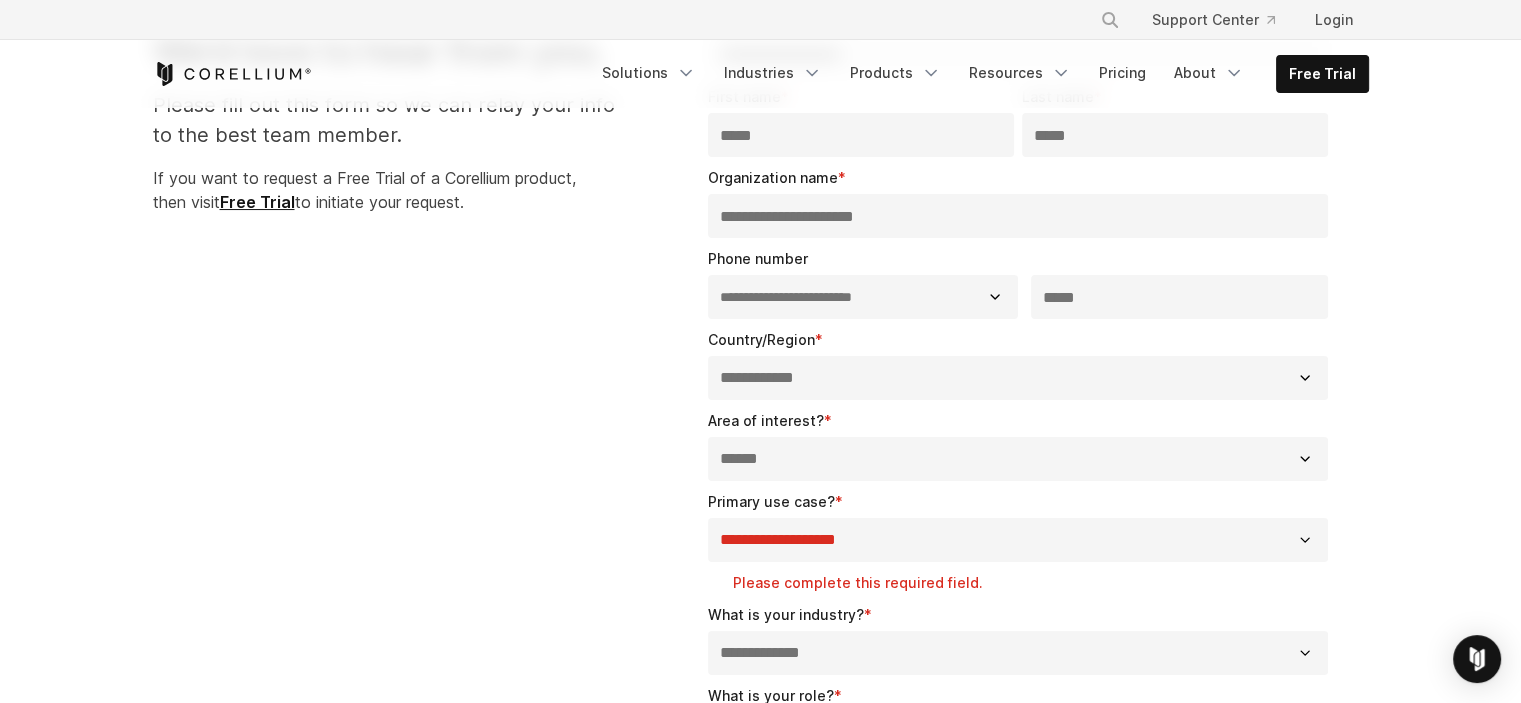 click on "**********" at bounding box center (1018, 540) 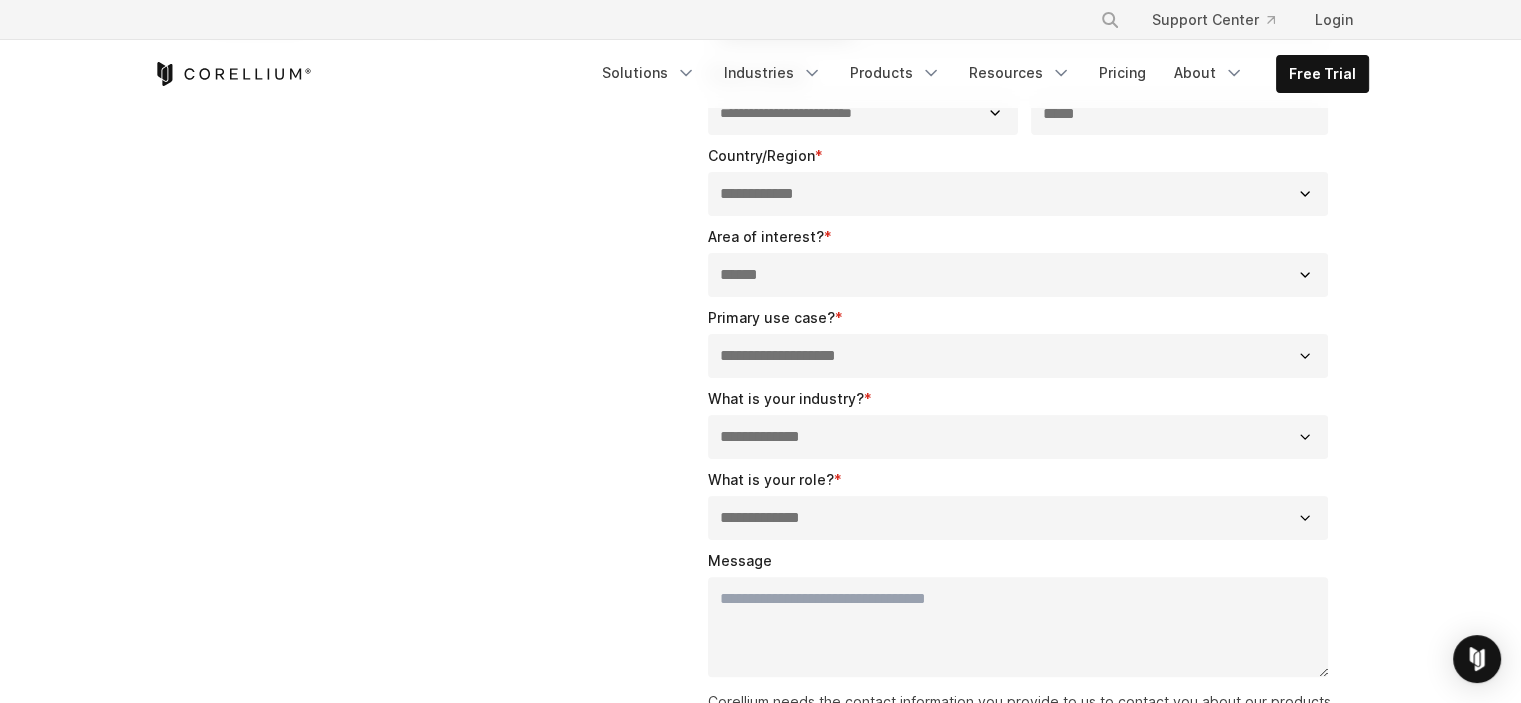scroll, scrollTop: 400, scrollLeft: 0, axis: vertical 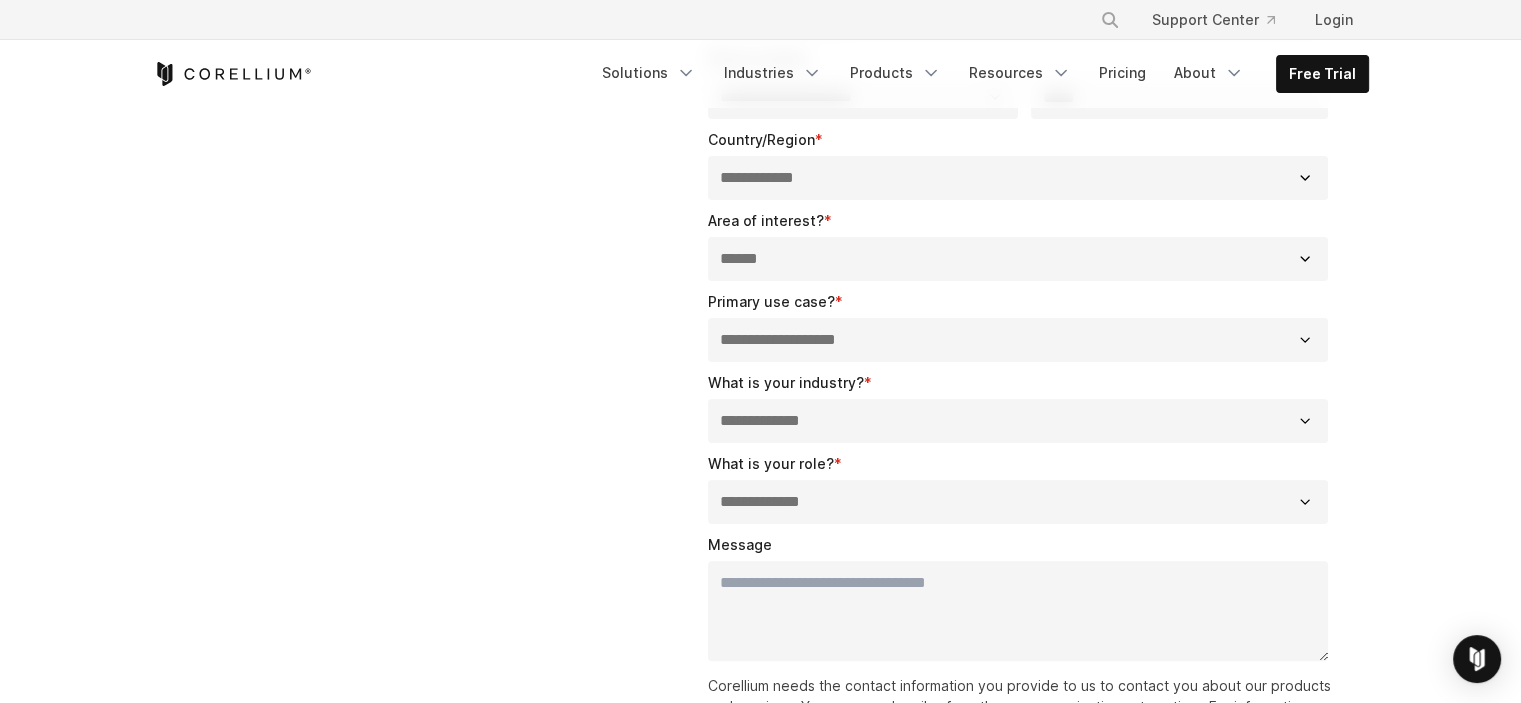 click on "**********" at bounding box center [1018, 421] 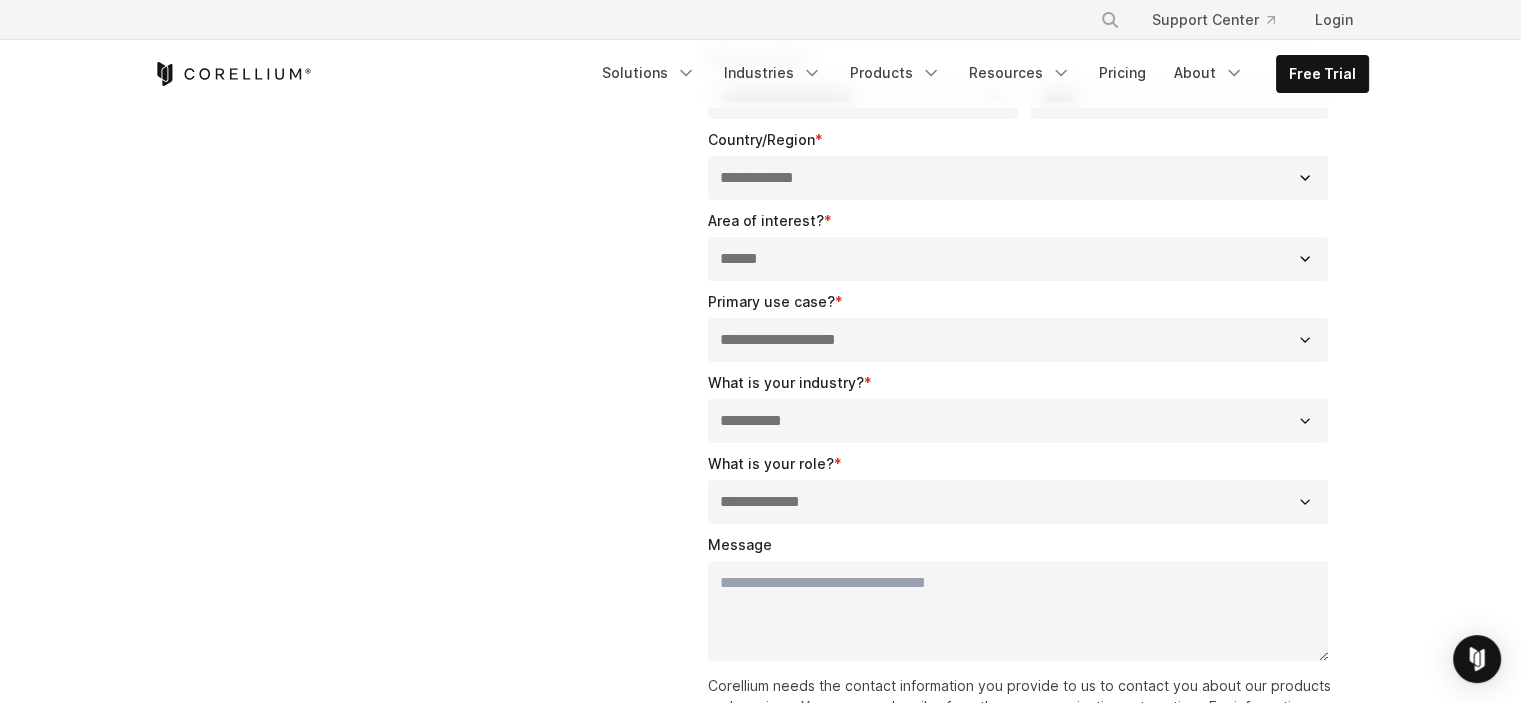 click on "**********" at bounding box center (1018, 421) 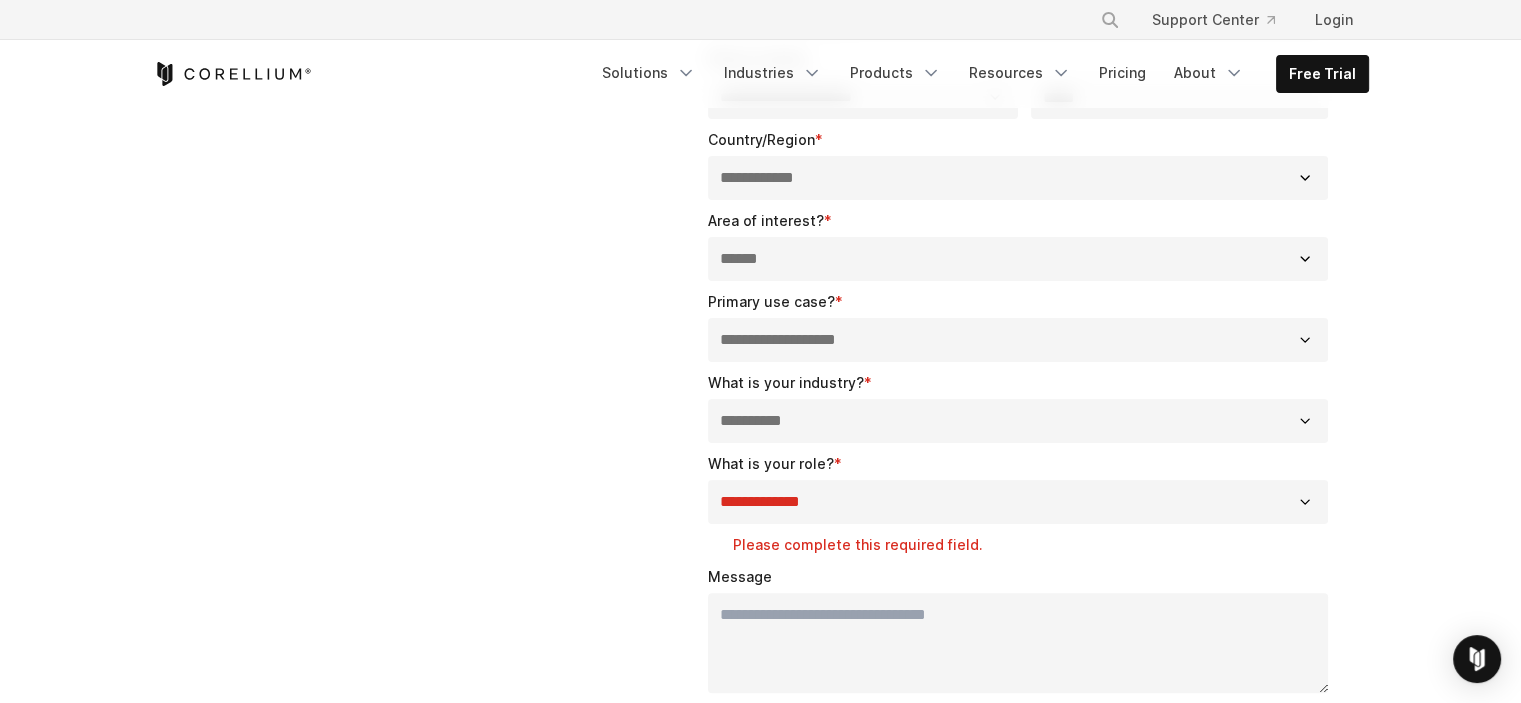 click on "**********" at bounding box center (1018, 421) 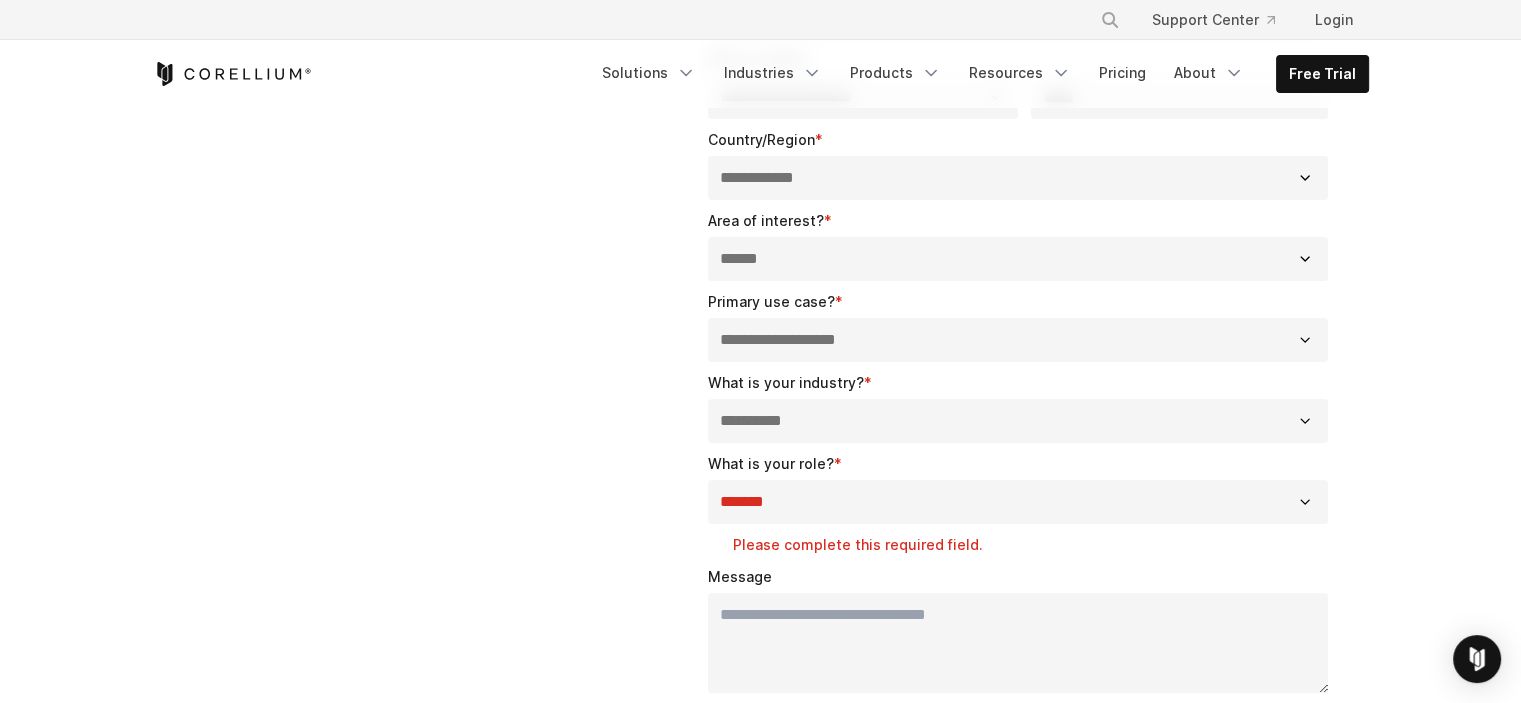 click on "**********" at bounding box center (1018, 502) 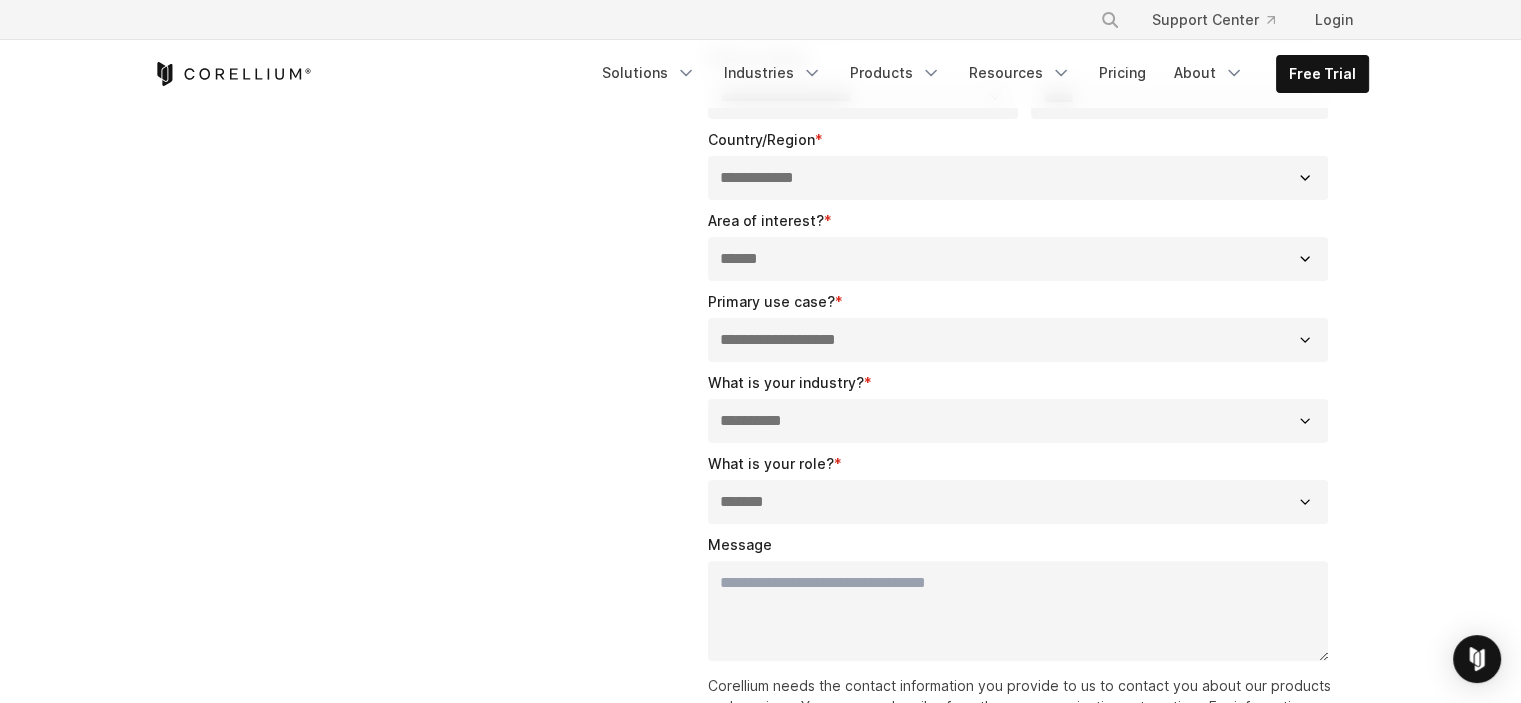 click on "Message" at bounding box center (1018, 611) 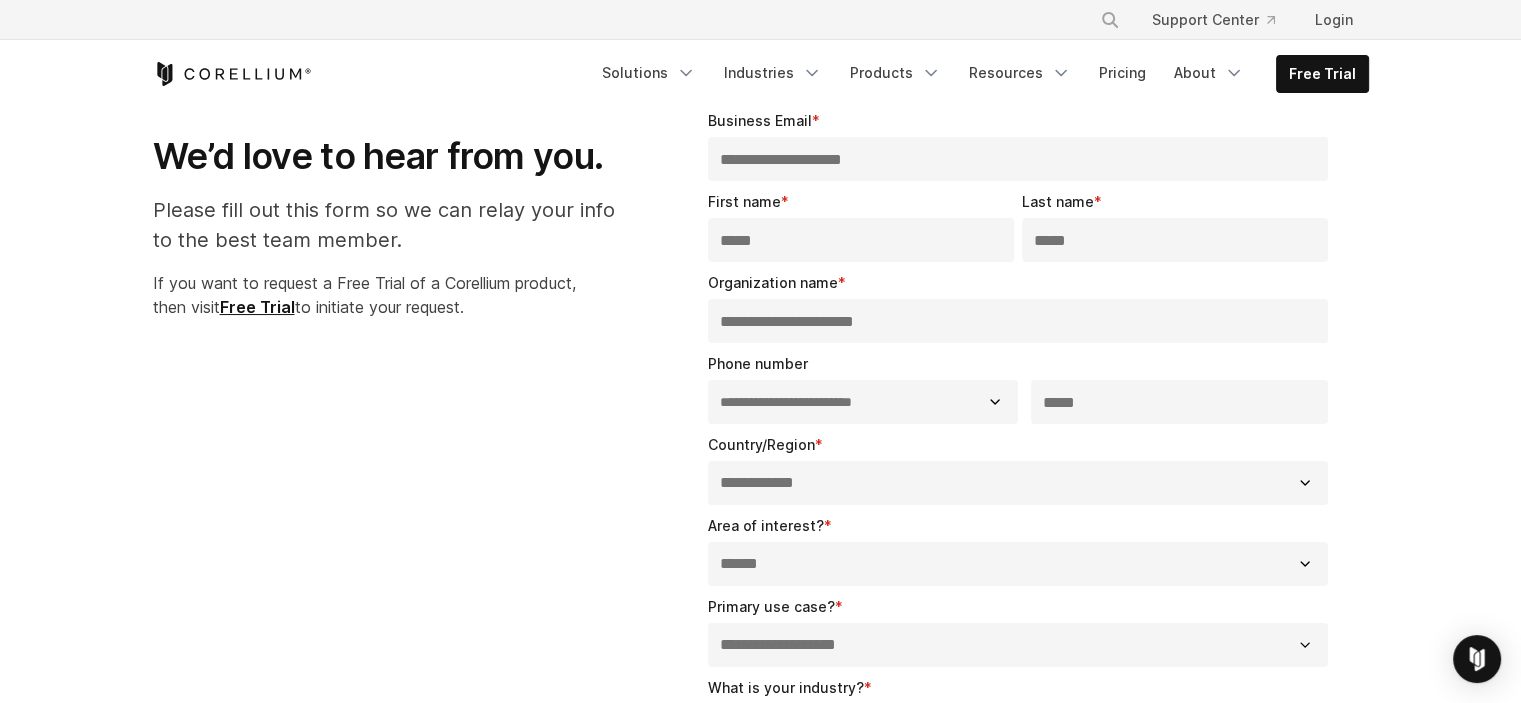 scroll, scrollTop: 100, scrollLeft: 0, axis: vertical 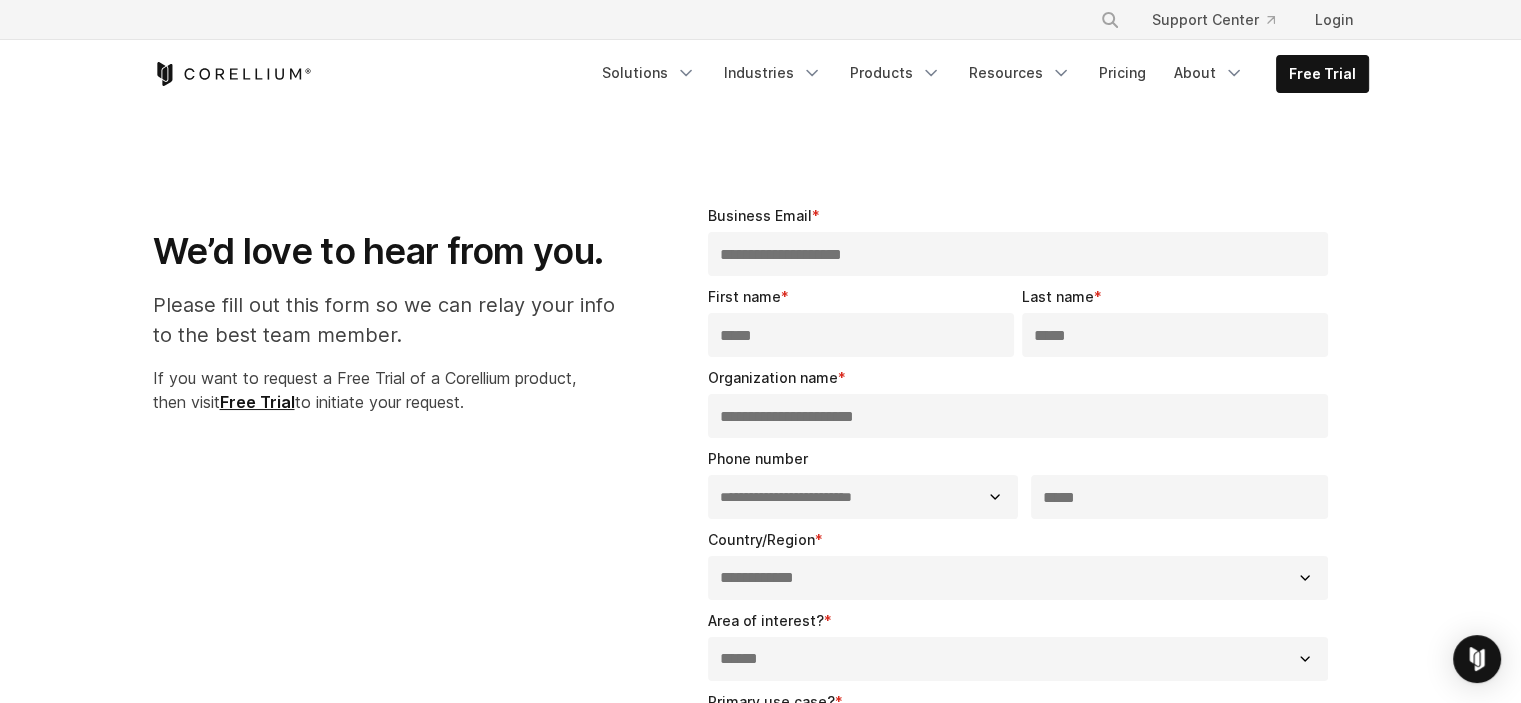 click on "***" at bounding box center [1180, 497] 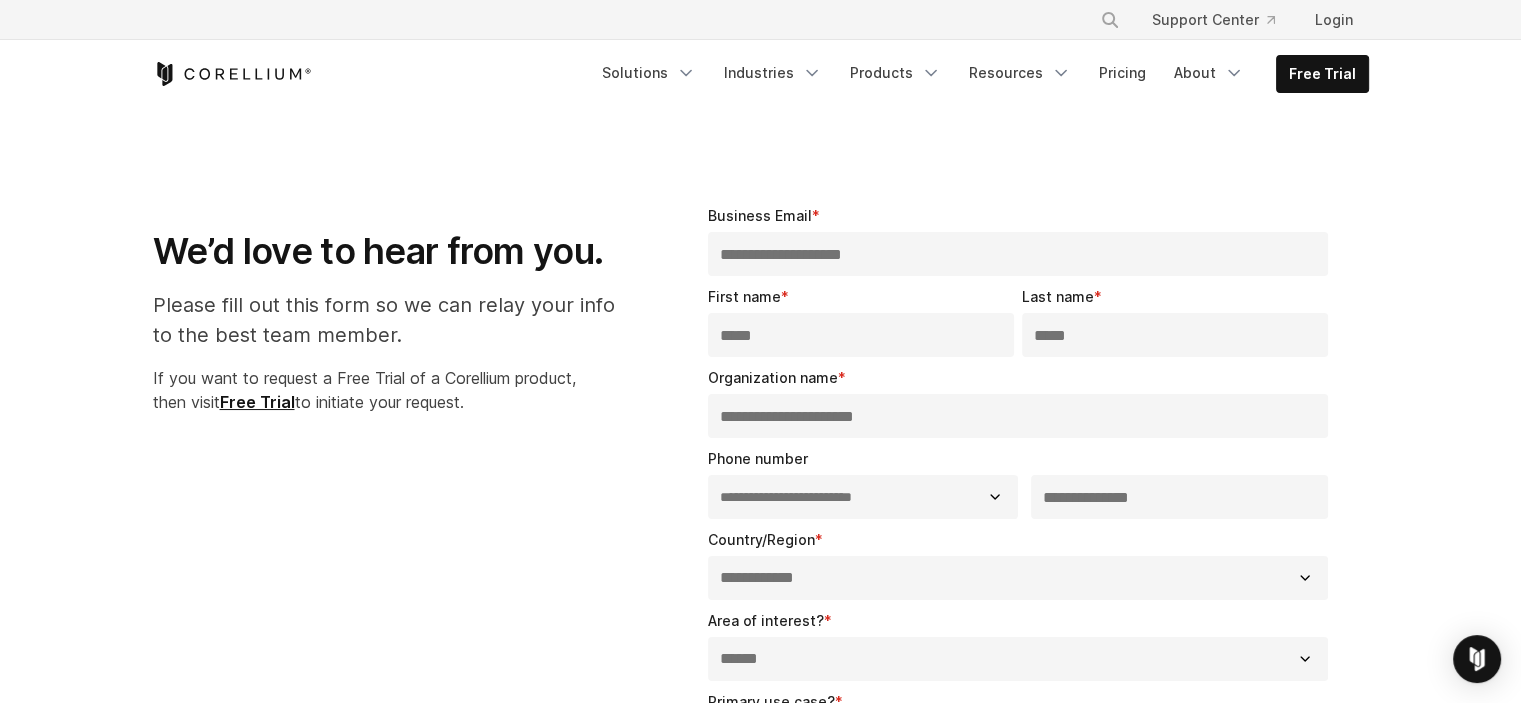 type on "**********" 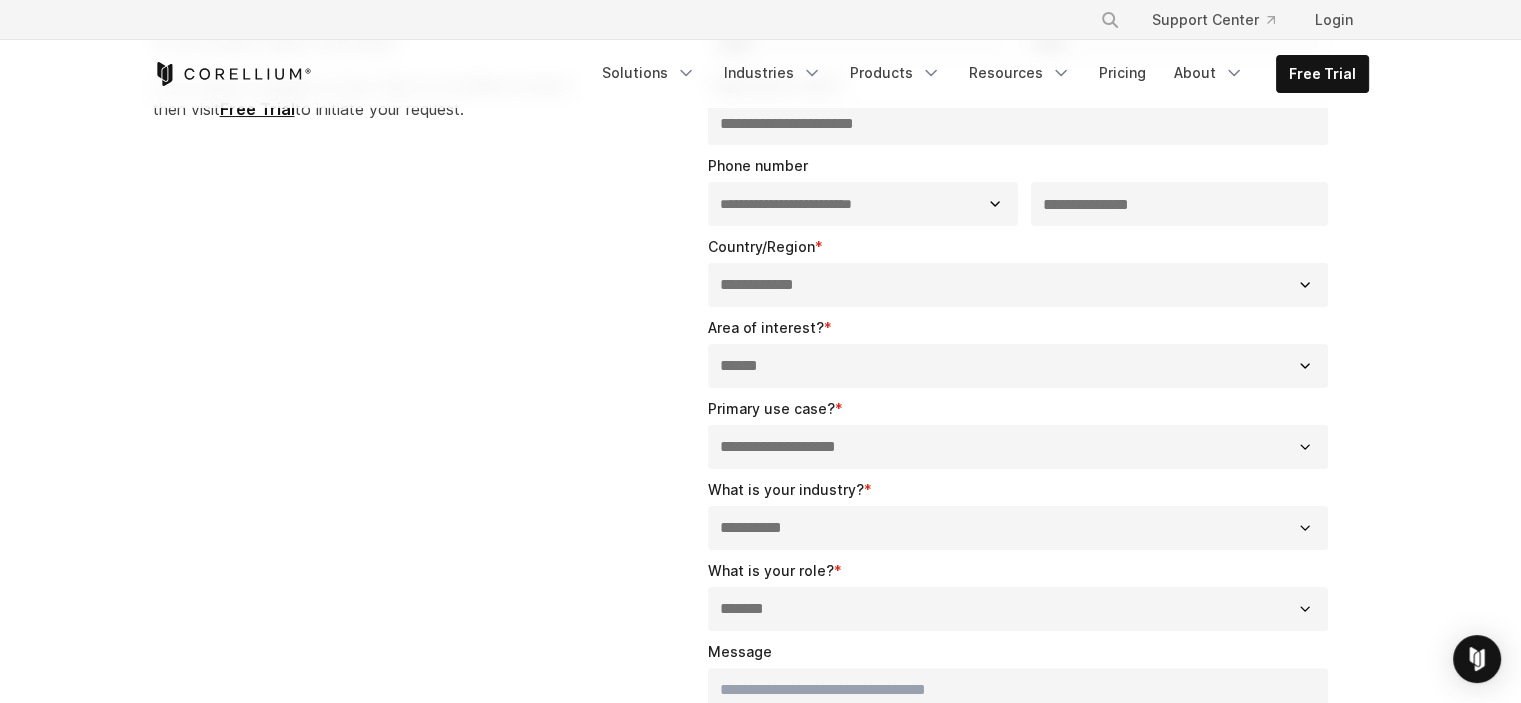 scroll, scrollTop: 300, scrollLeft: 0, axis: vertical 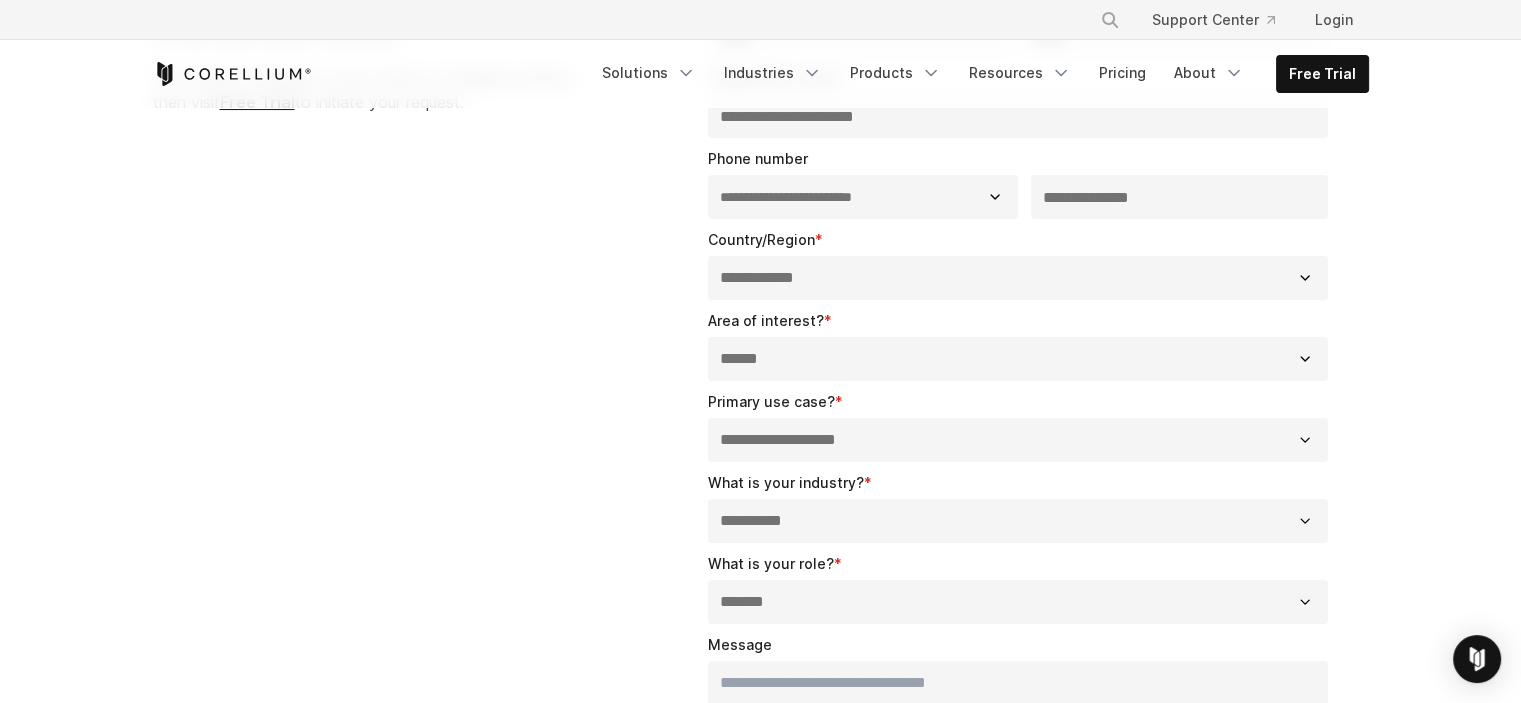 click on "**********" at bounding box center (1018, 359) 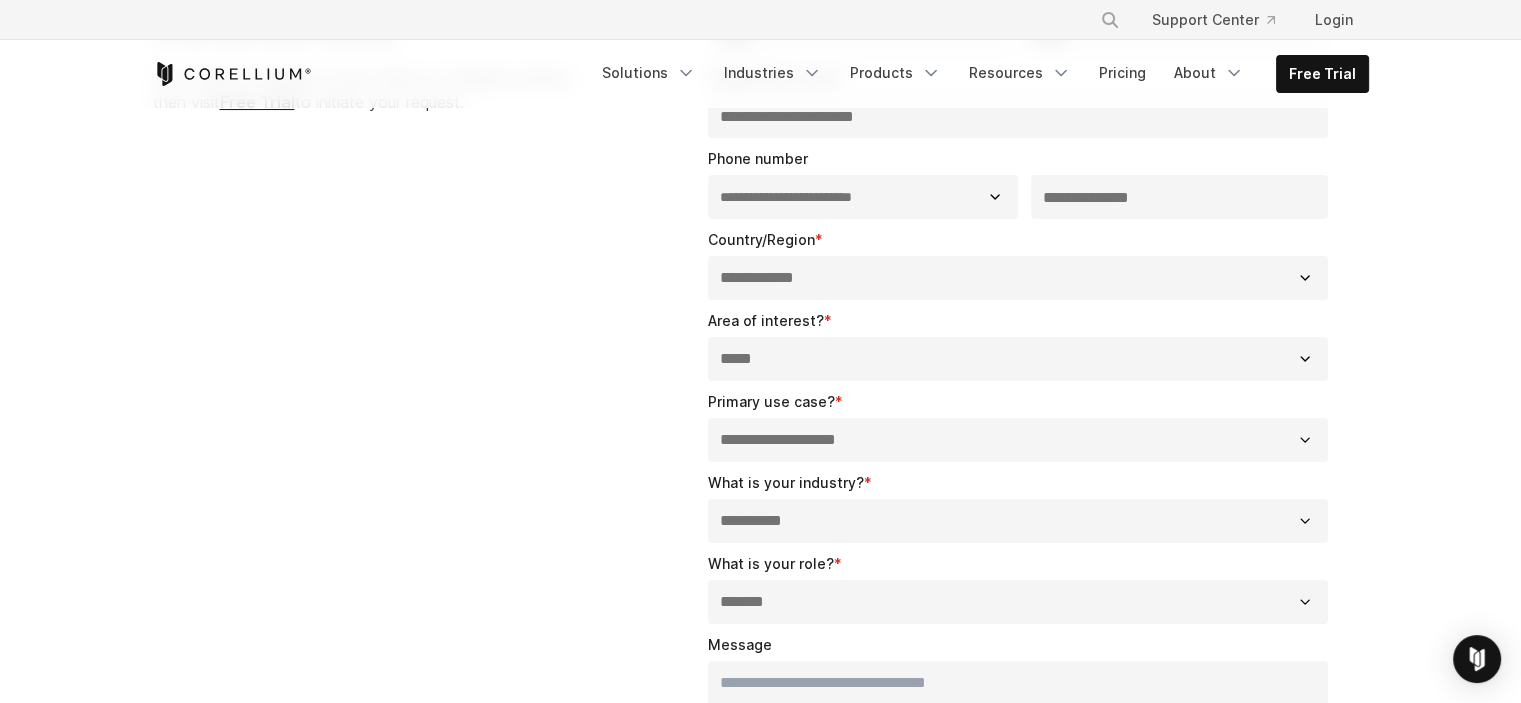 click on "**********" at bounding box center (1018, 359) 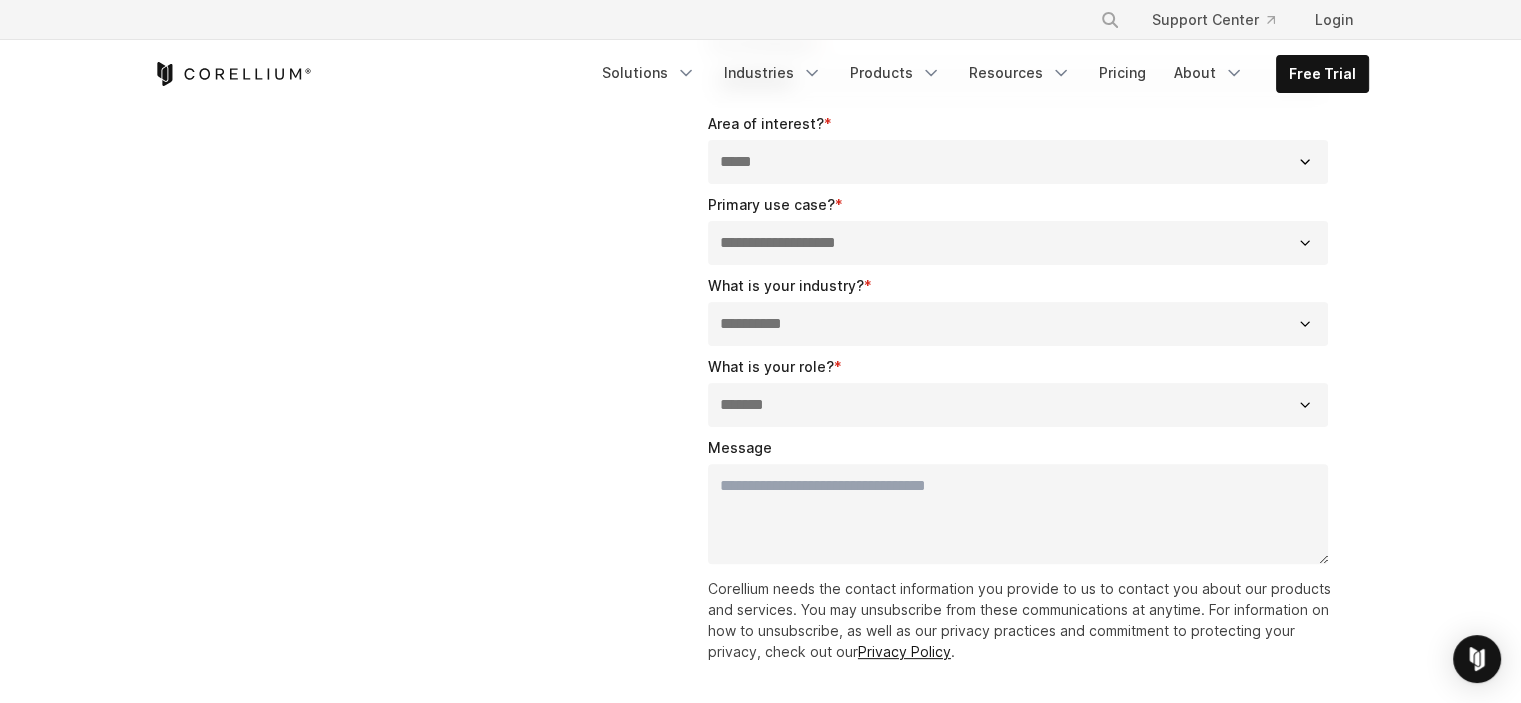 scroll, scrollTop: 500, scrollLeft: 0, axis: vertical 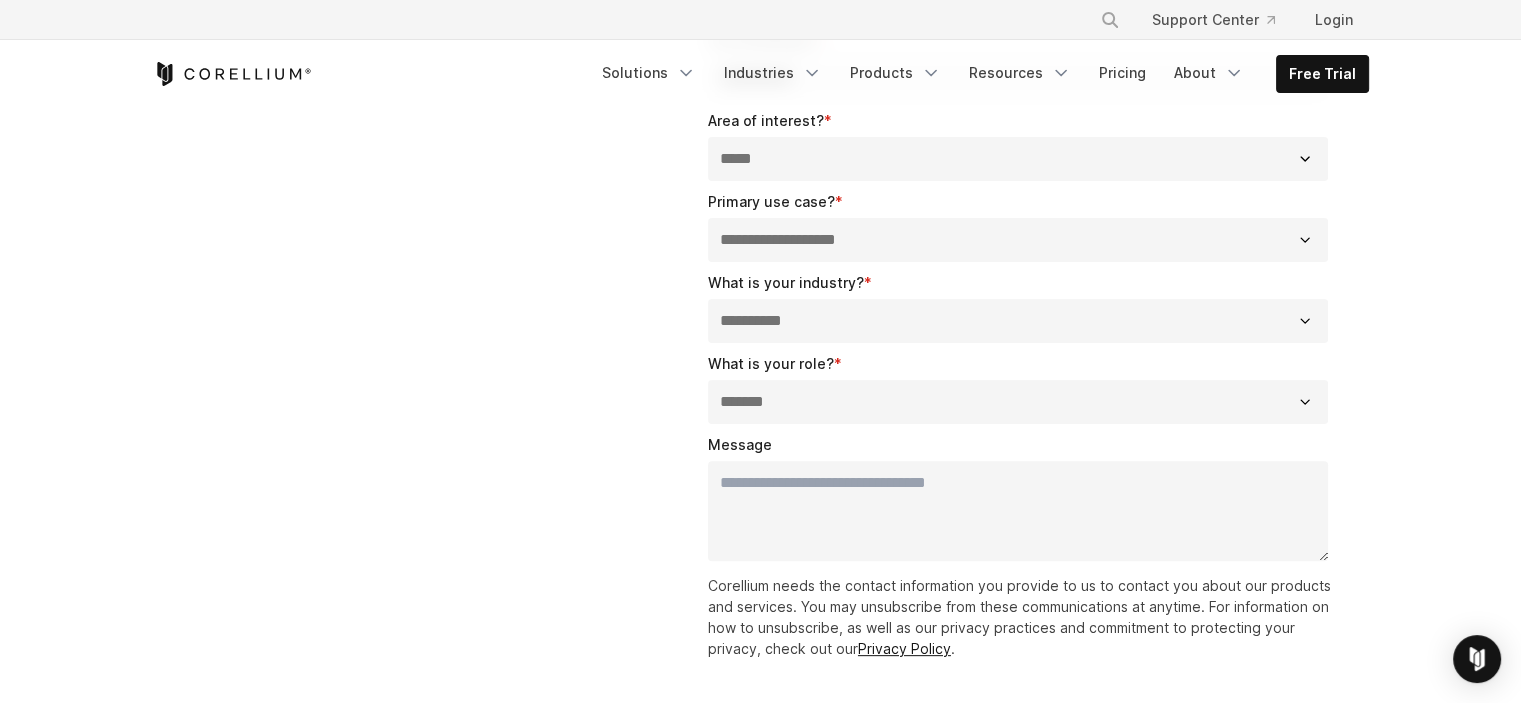 click on "Message" at bounding box center [1018, 511] 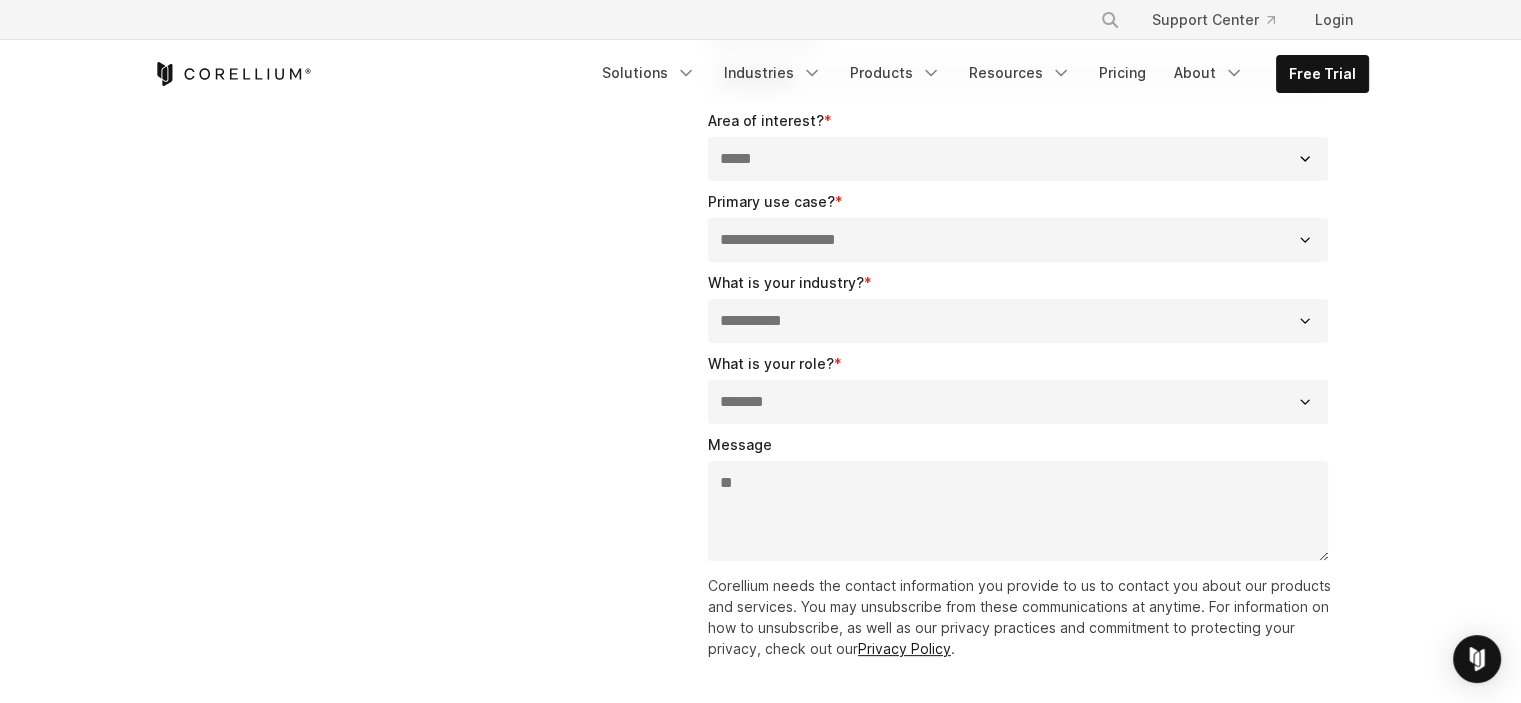 type on "*" 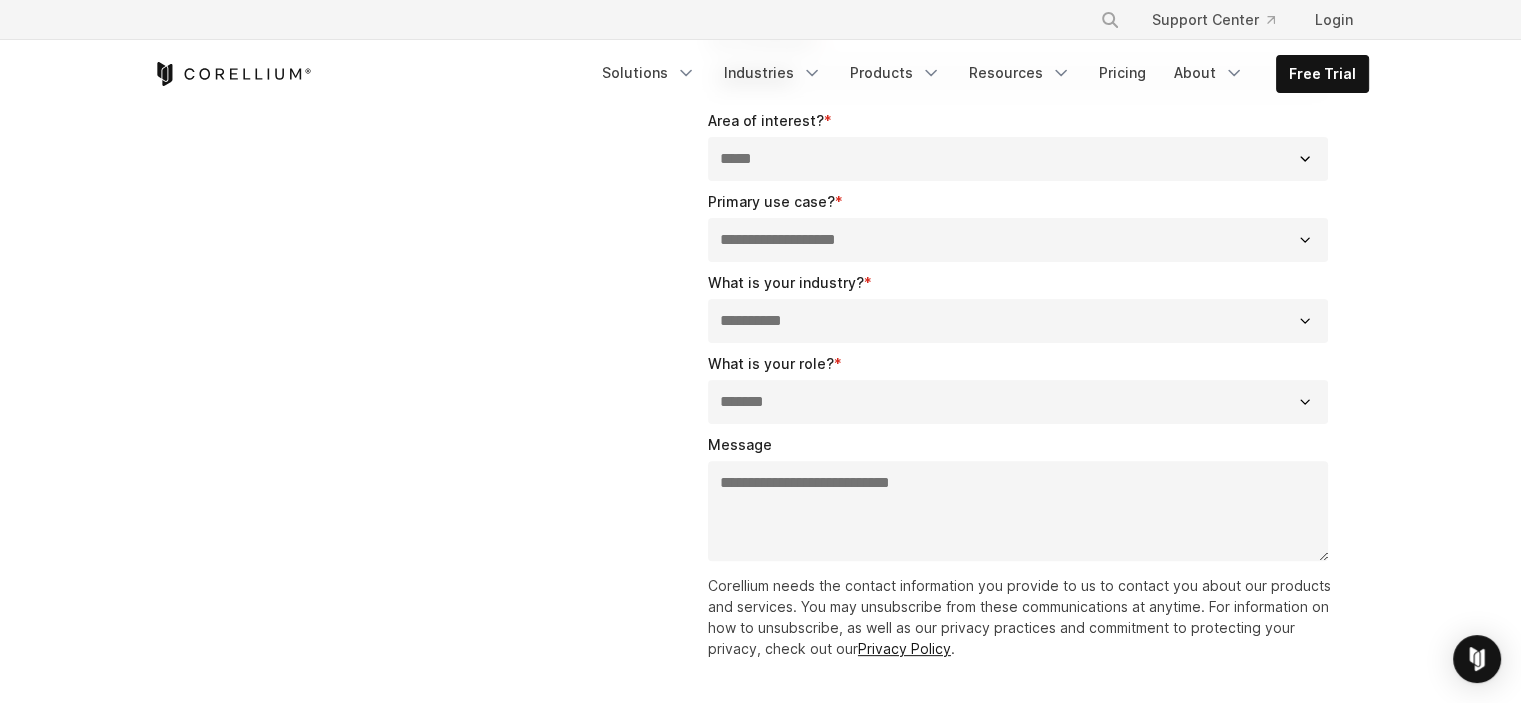 paste on "**********" 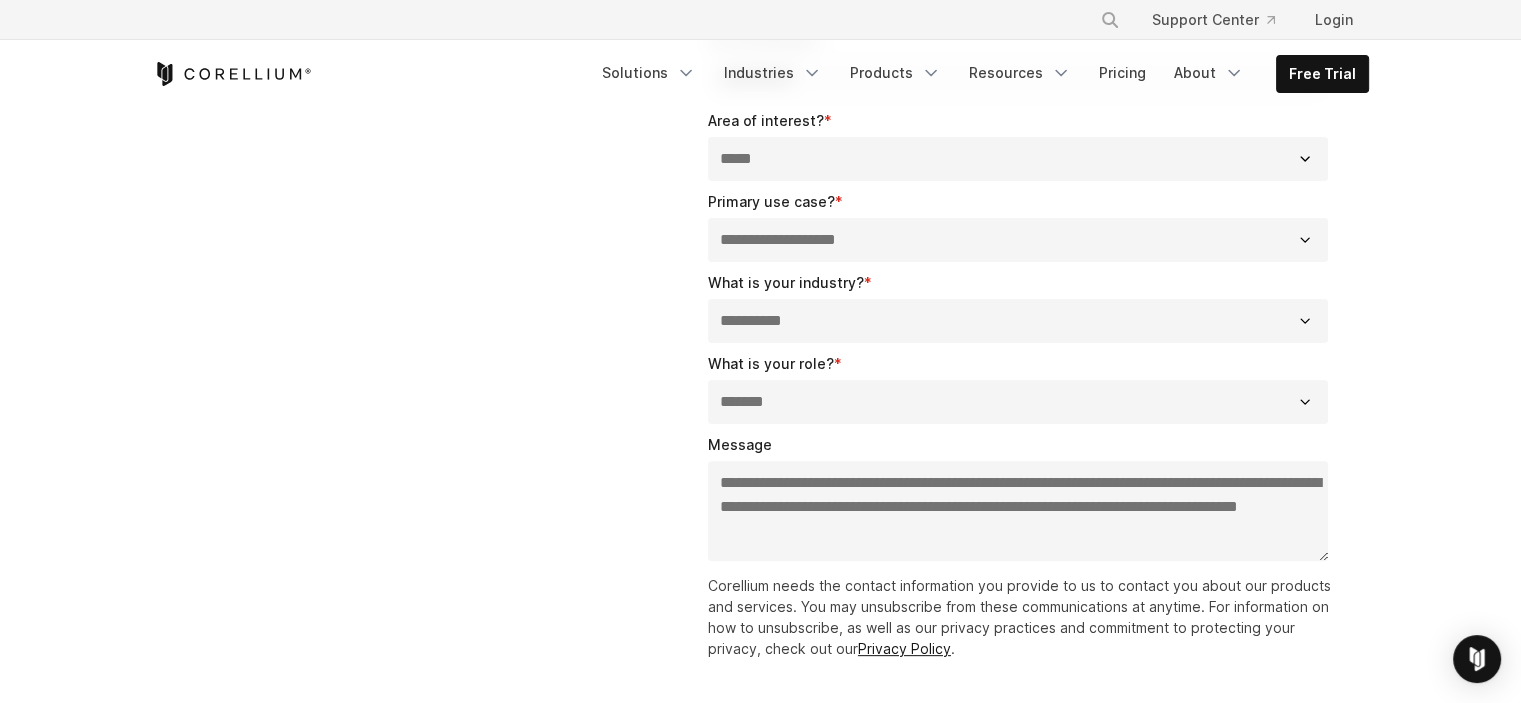 scroll, scrollTop: 0, scrollLeft: 0, axis: both 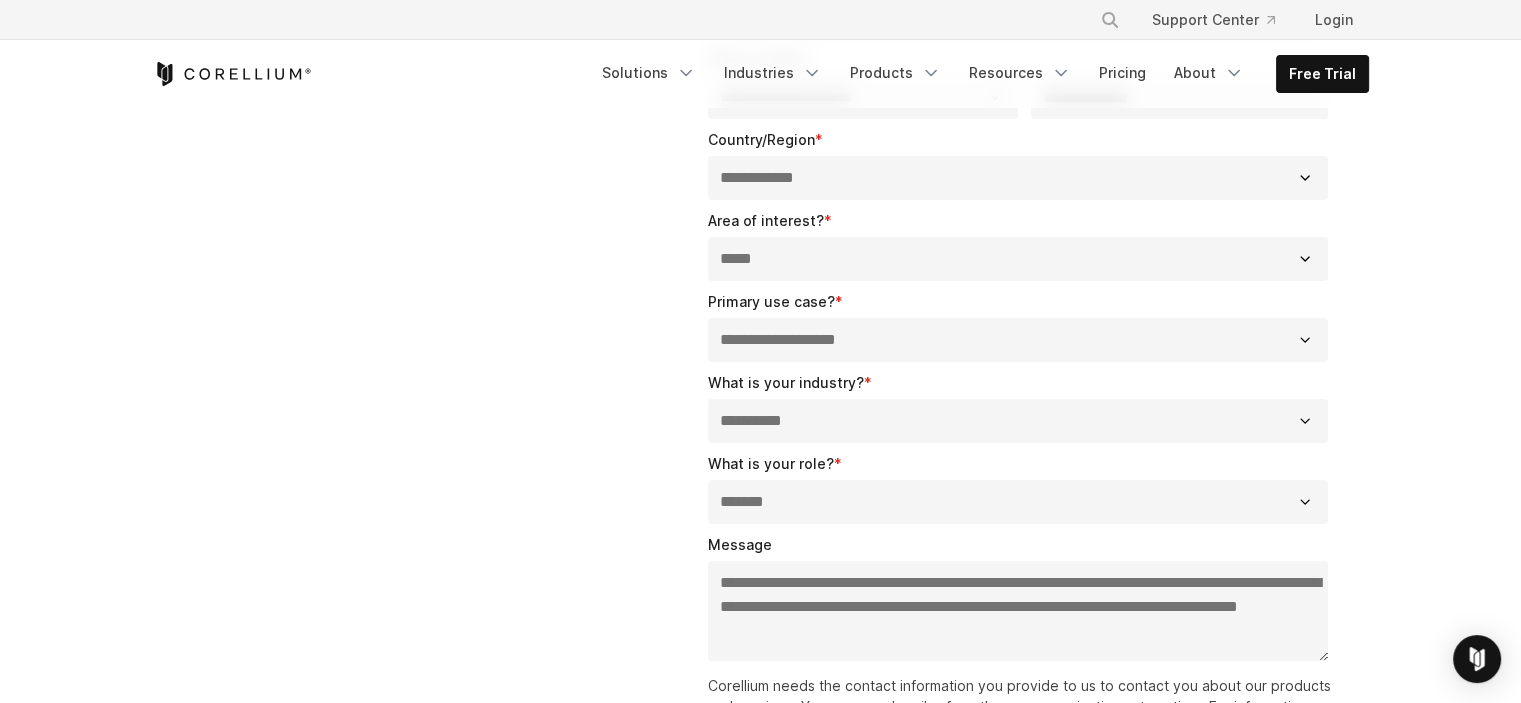 click on "**********" at bounding box center (1018, 611) 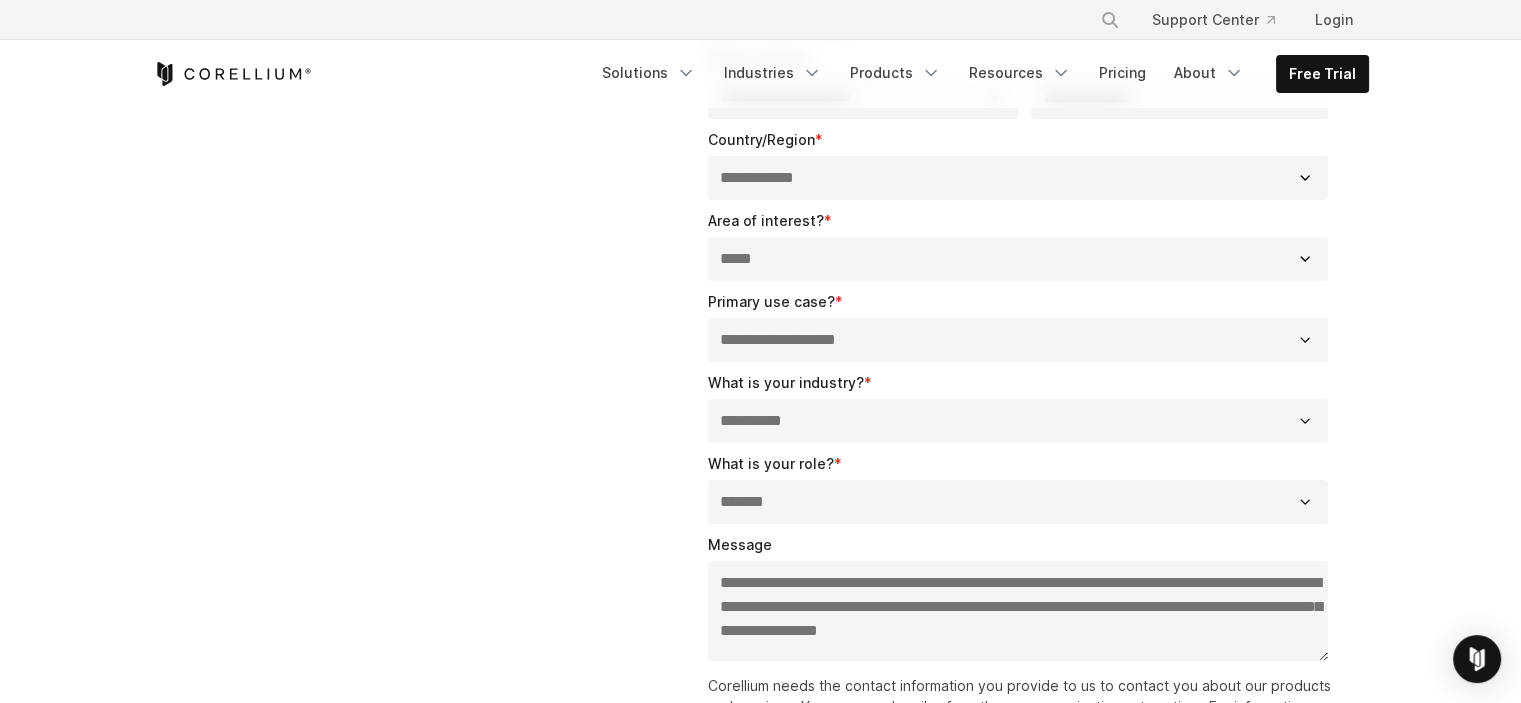 click on "**********" at bounding box center [1018, 611] 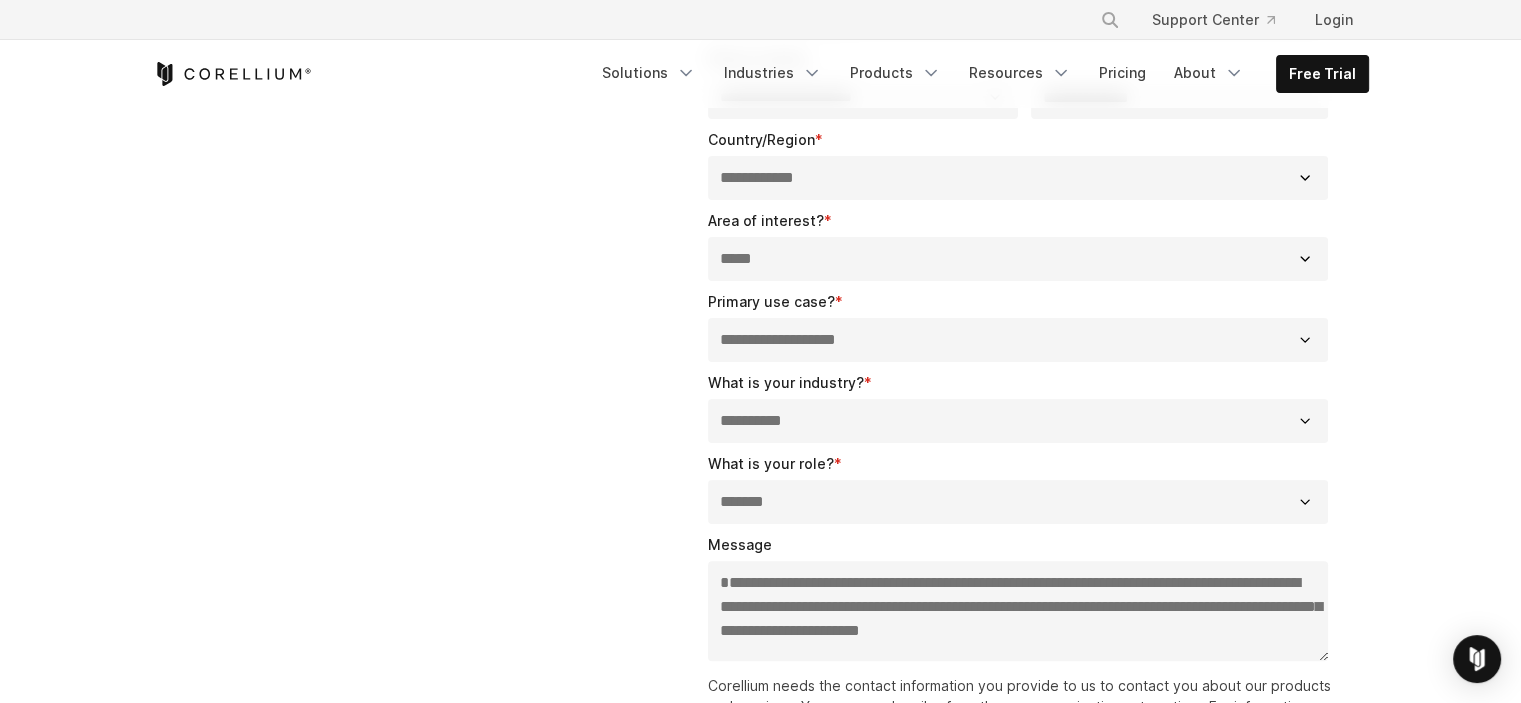 click on "**********" at bounding box center [1018, 611] 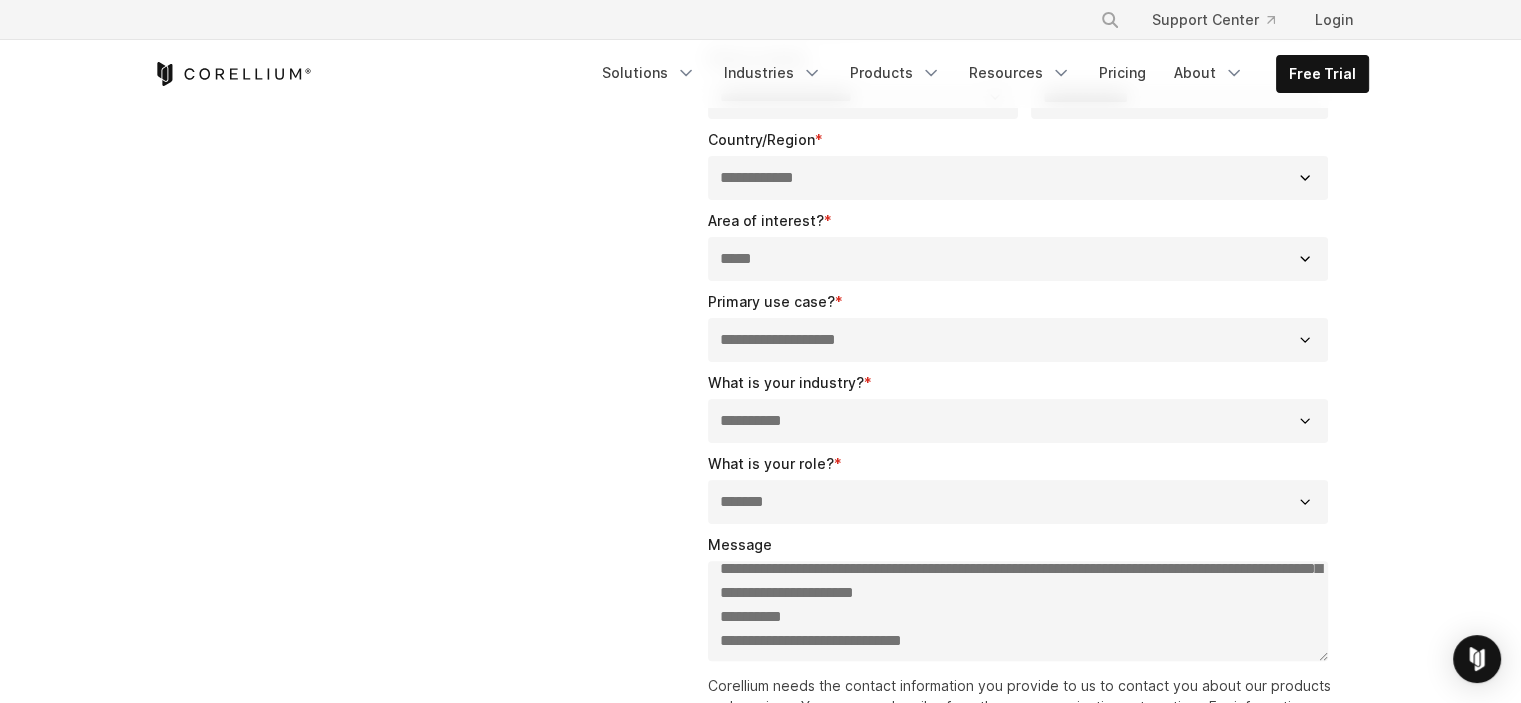 scroll, scrollTop: 40, scrollLeft: 0, axis: vertical 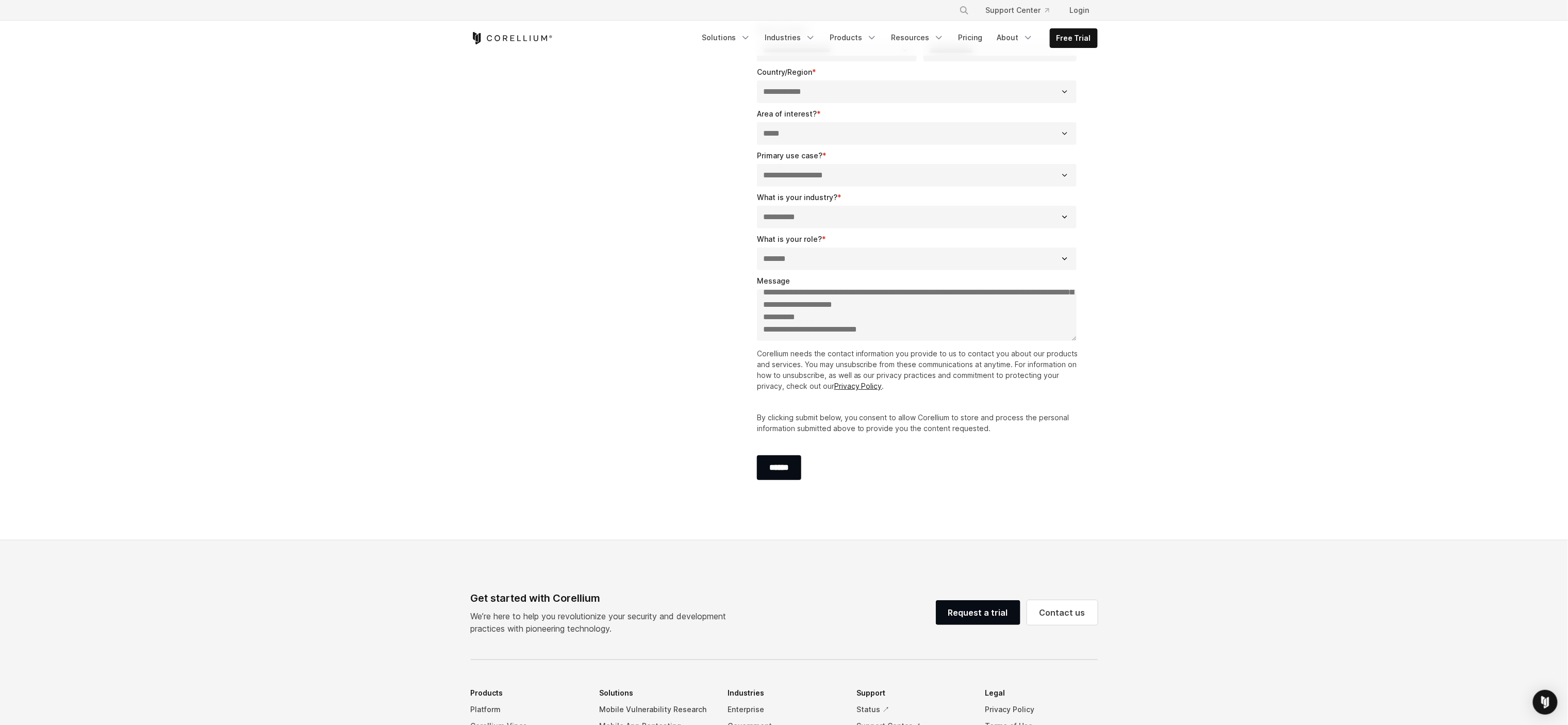 click on "**********" at bounding box center [917, 315] 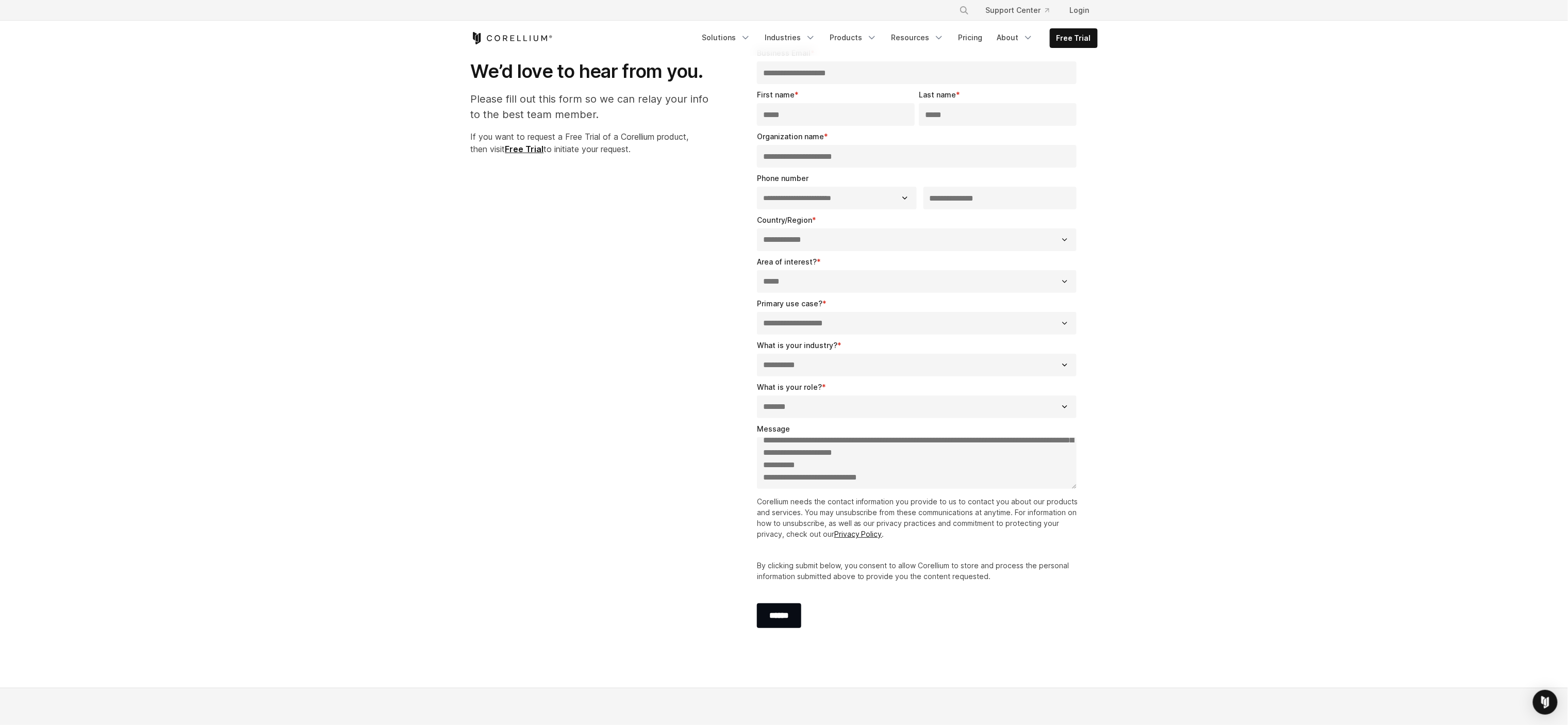 scroll, scrollTop: 0, scrollLeft: 0, axis: both 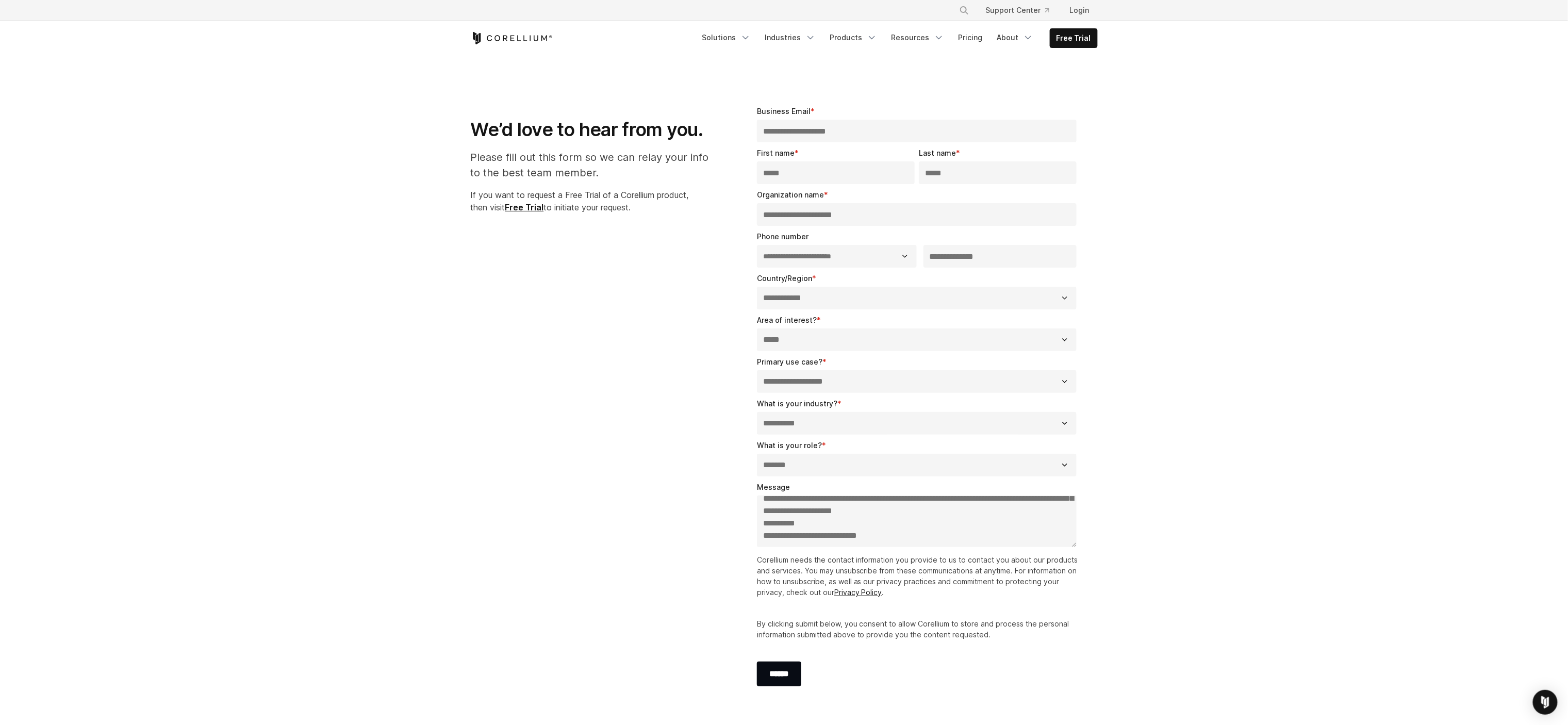 type on "**********" 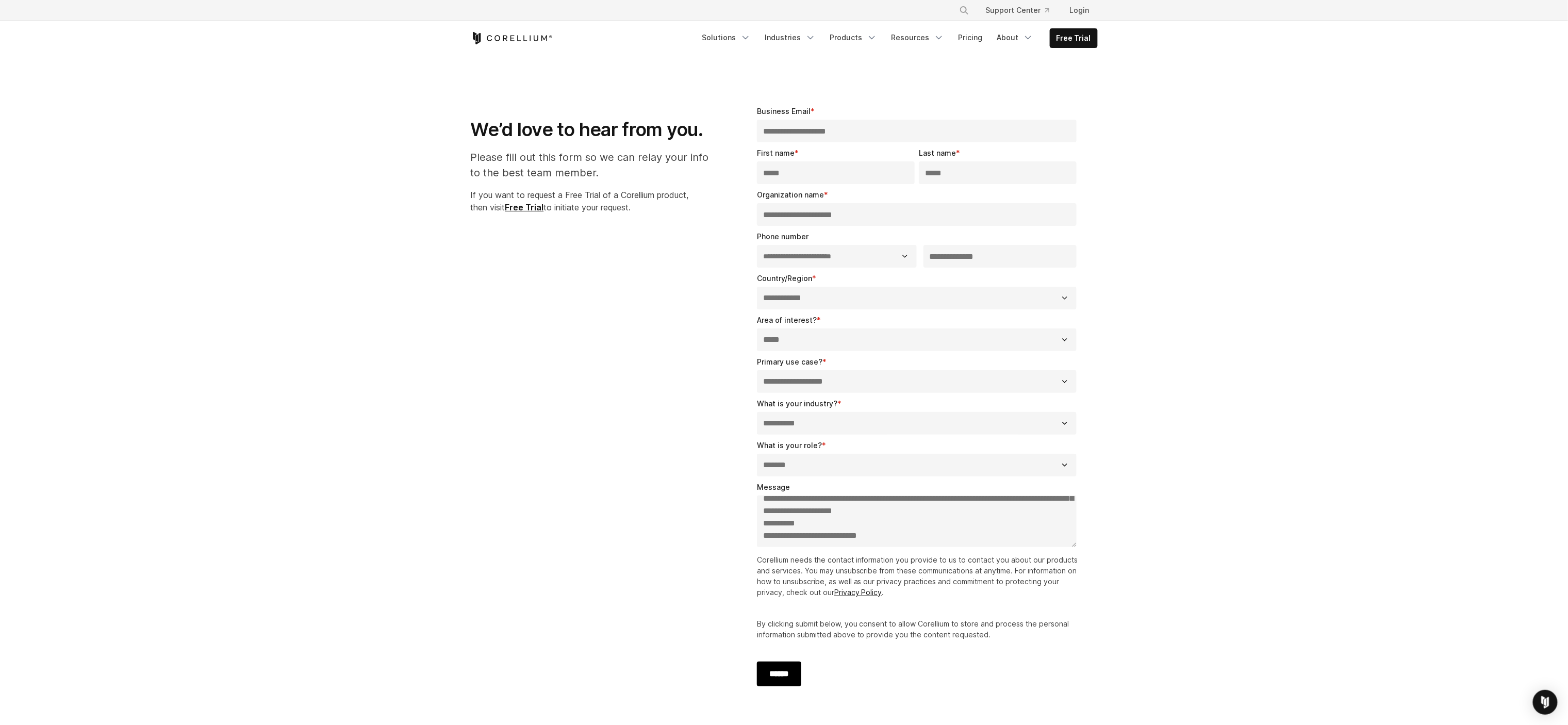 click on "******" at bounding box center [779, 674] 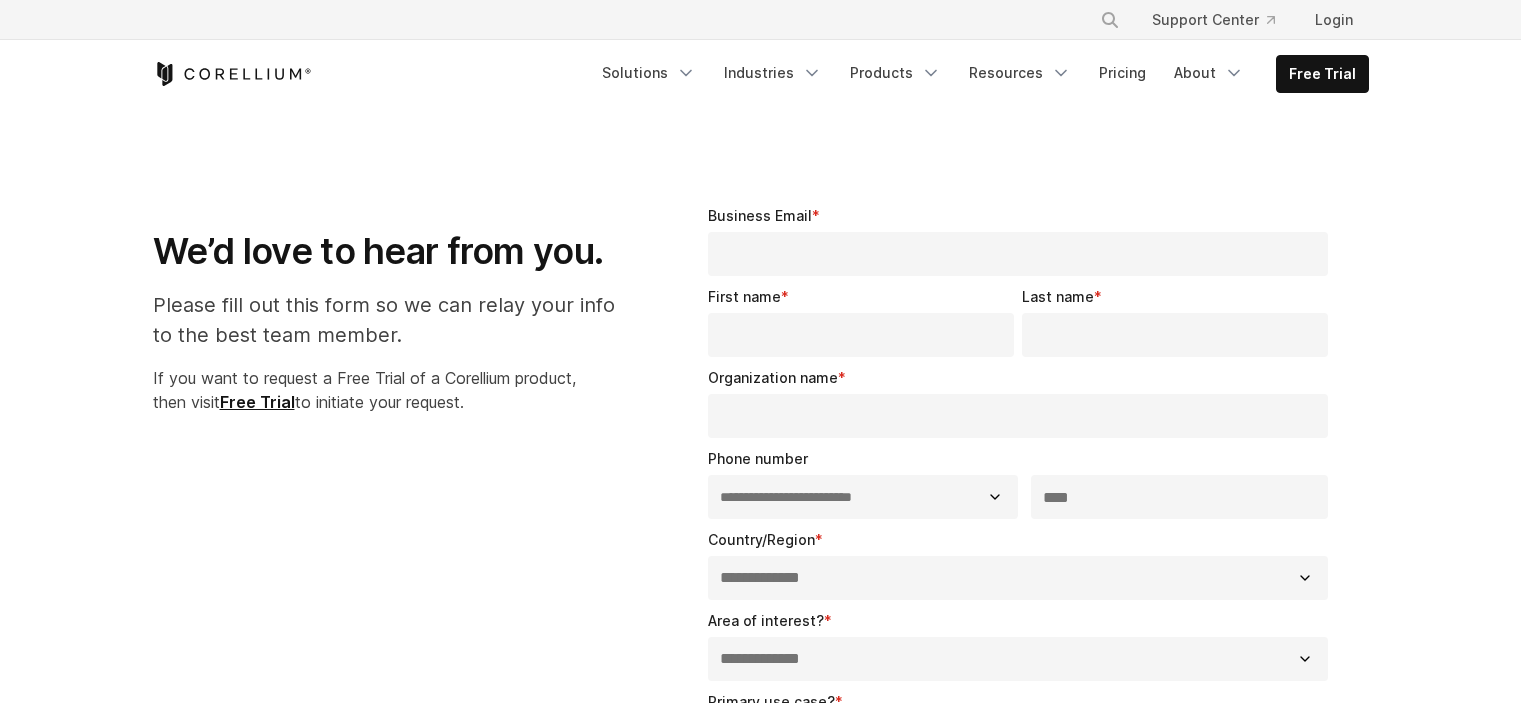 select on "**" 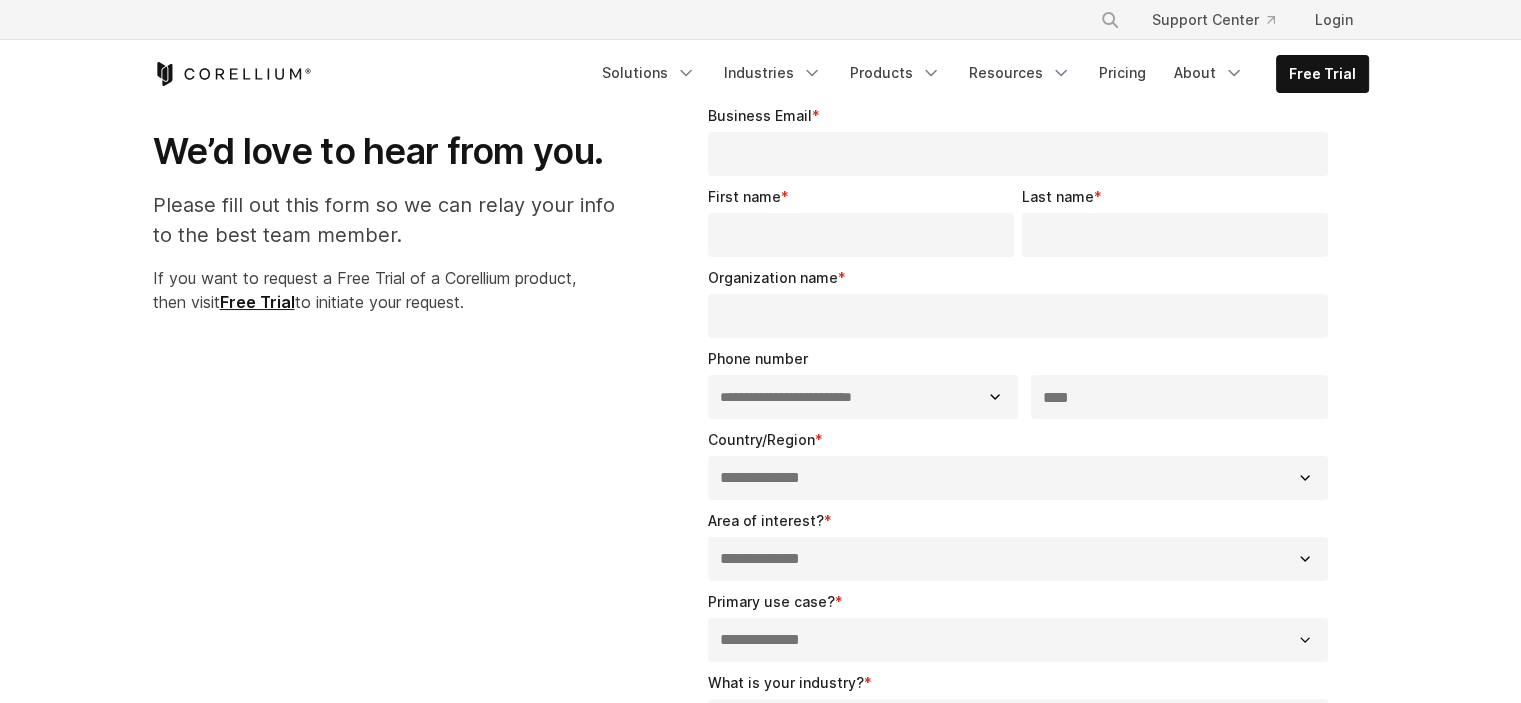 scroll, scrollTop: 0, scrollLeft: 0, axis: both 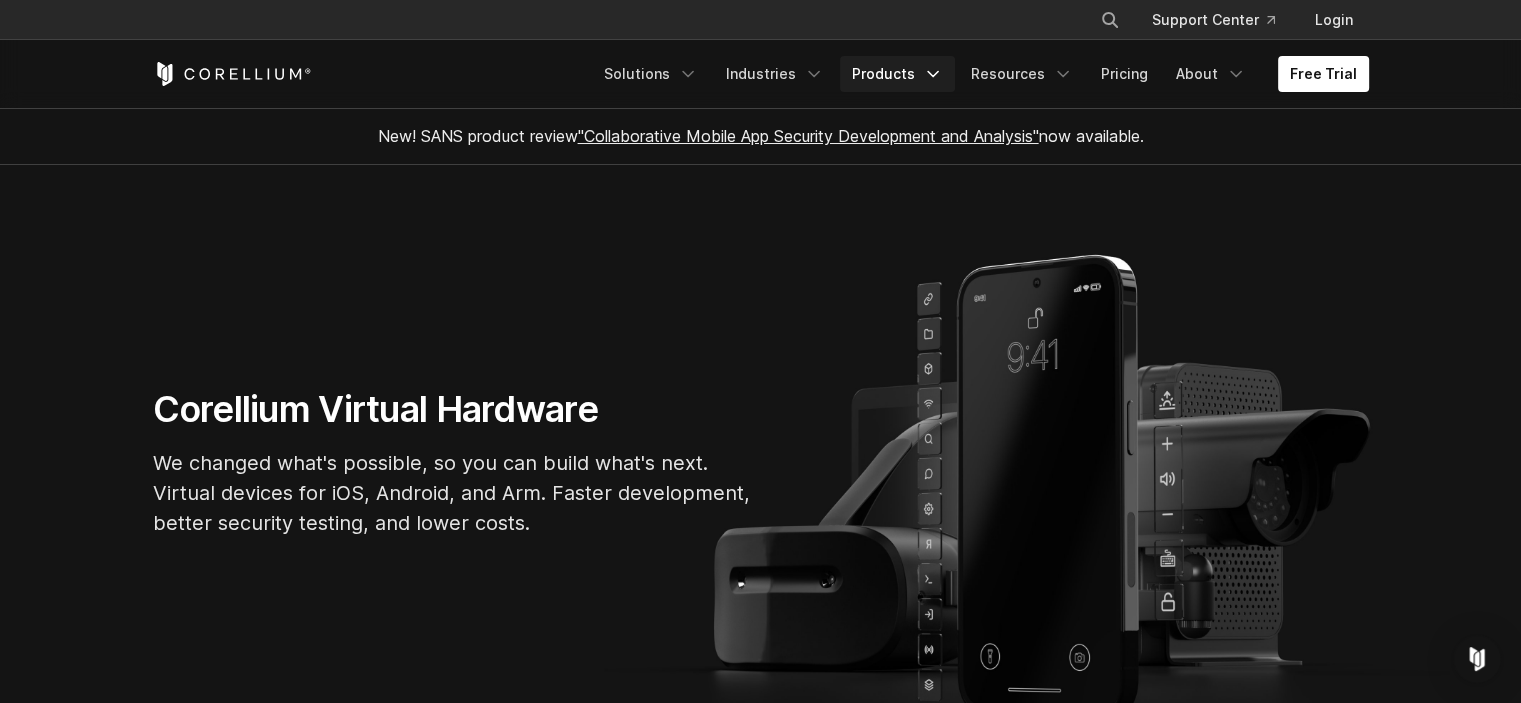 click on "Products" at bounding box center [897, 74] 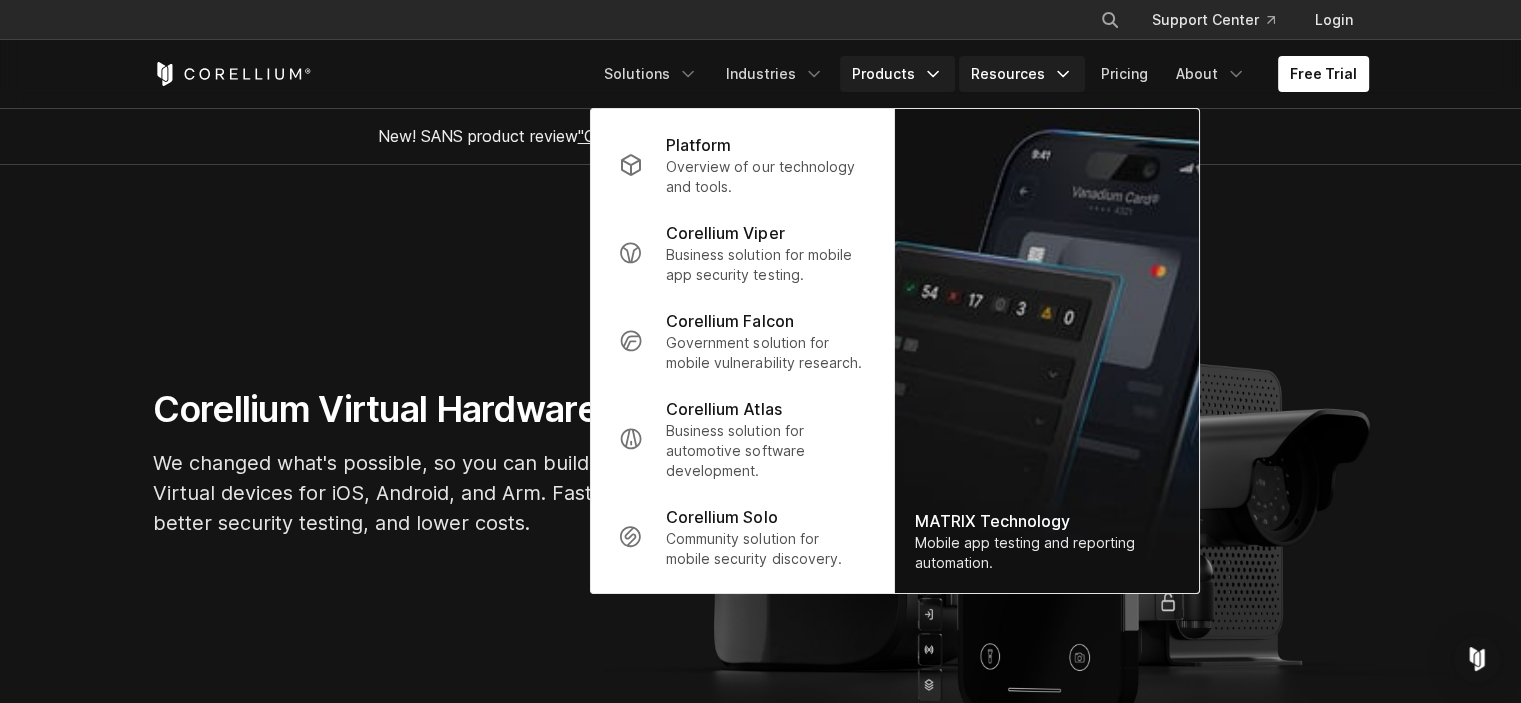 click 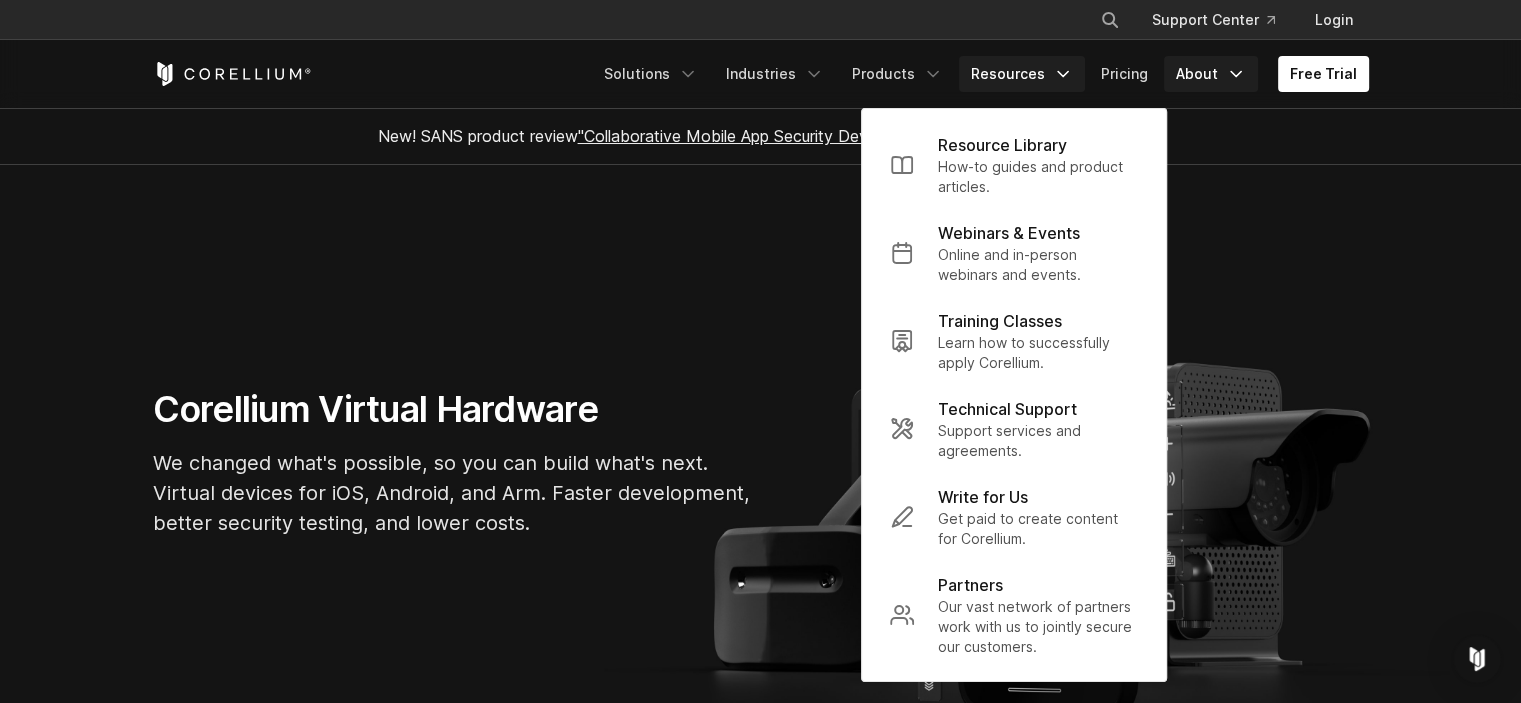 click 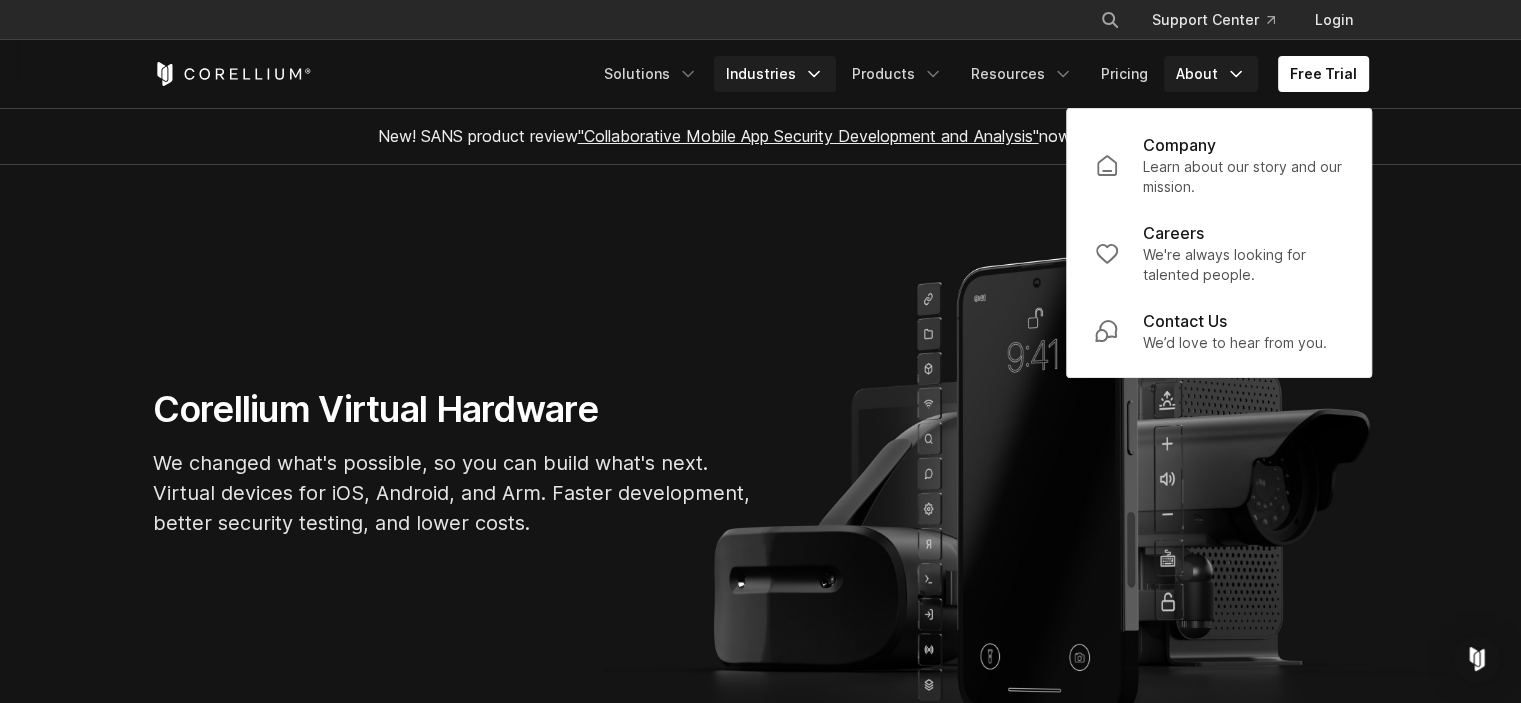 click on "Industries" at bounding box center (775, 74) 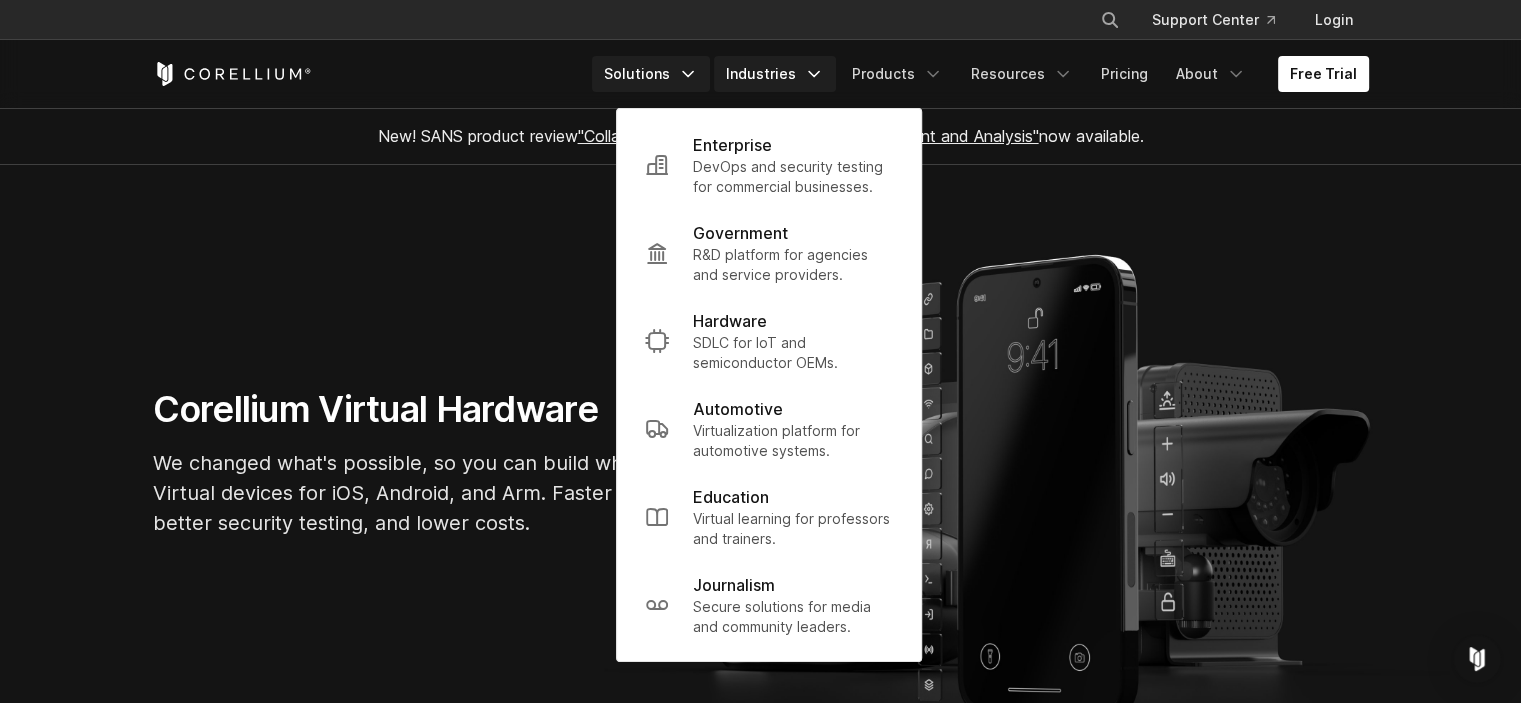 click on "Solutions" at bounding box center (651, 74) 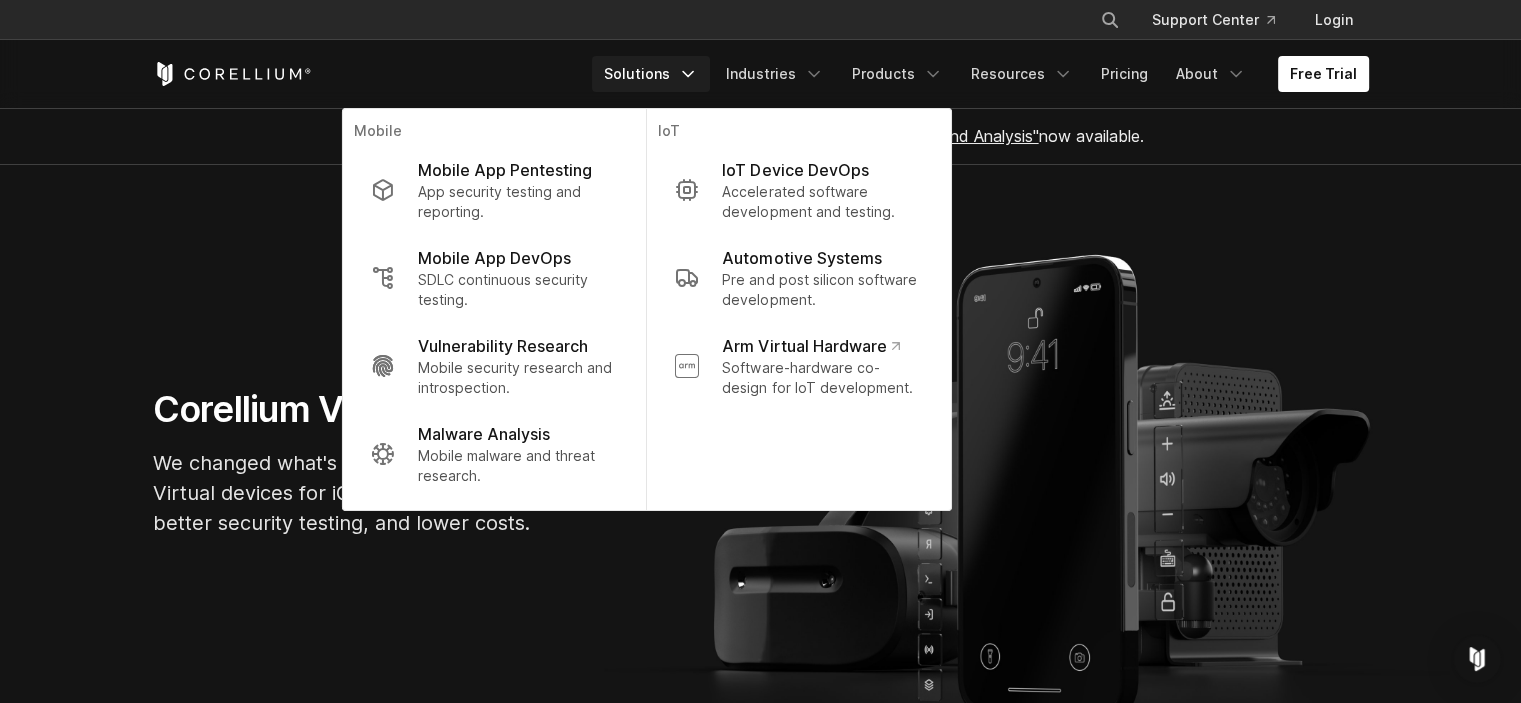 click on "Corellium Virtual Hardware
We changed what's possible, so you can build what's next. Virtual devices for iOS, Android, and Arm. Faster development, better security testing, and lower costs." at bounding box center [760, 471] 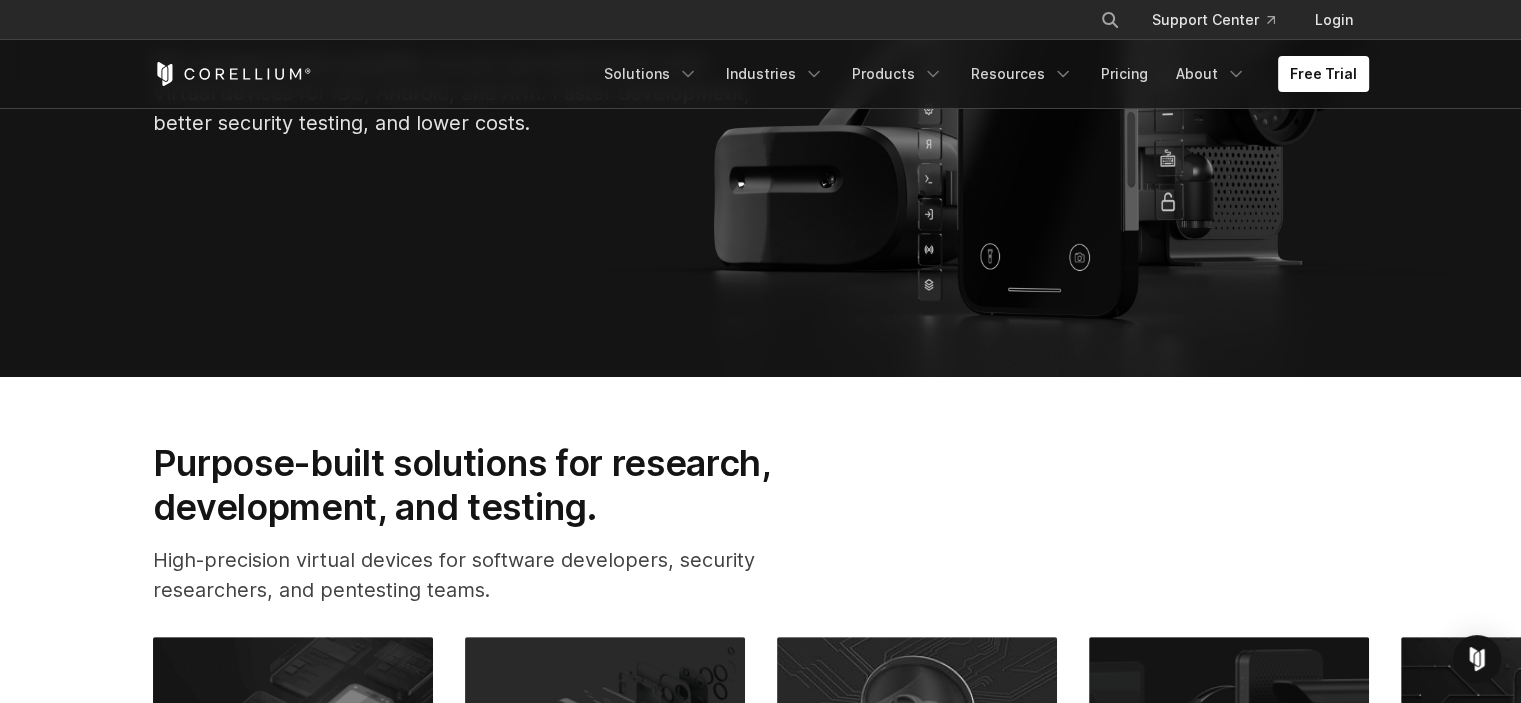 scroll, scrollTop: 0, scrollLeft: 0, axis: both 